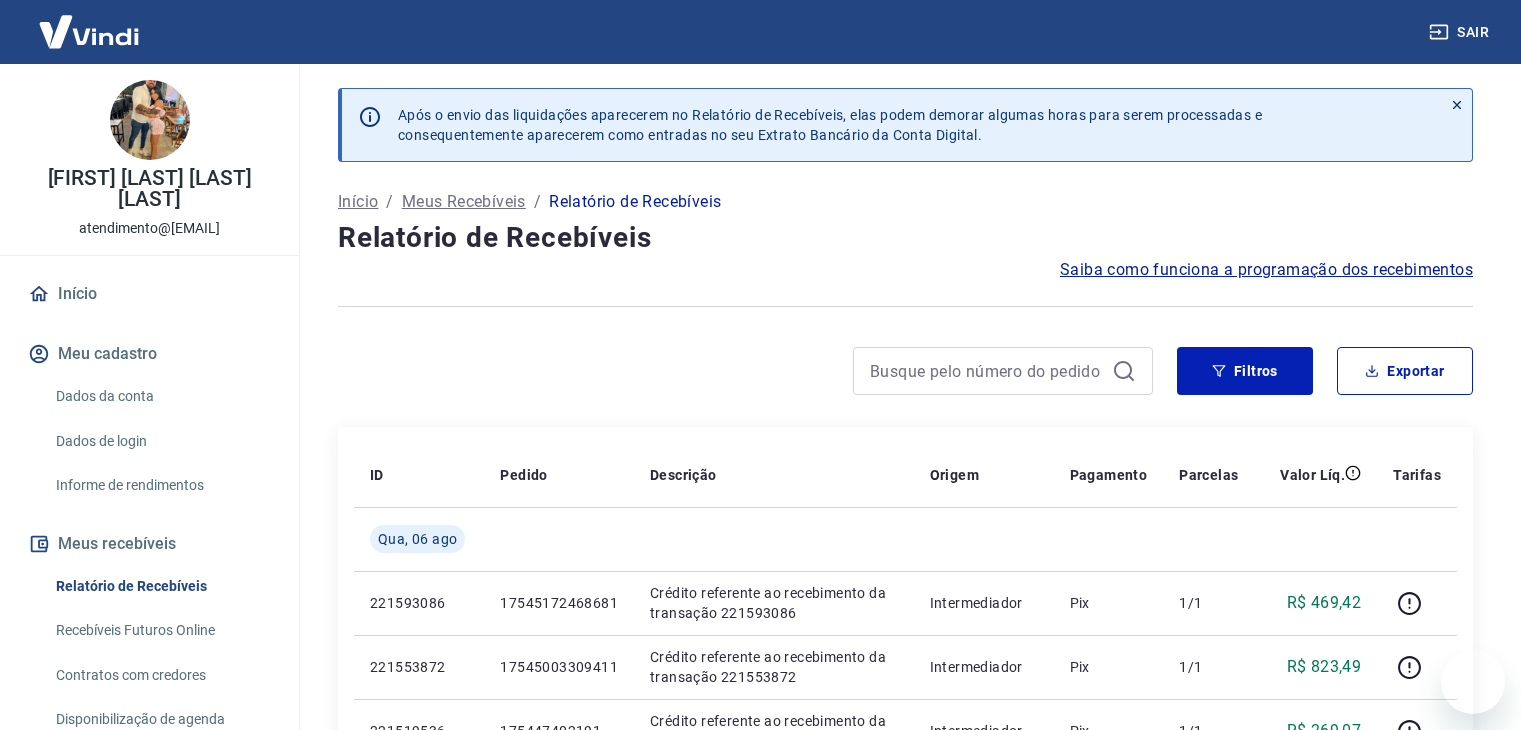 scroll, scrollTop: 0, scrollLeft: 0, axis: both 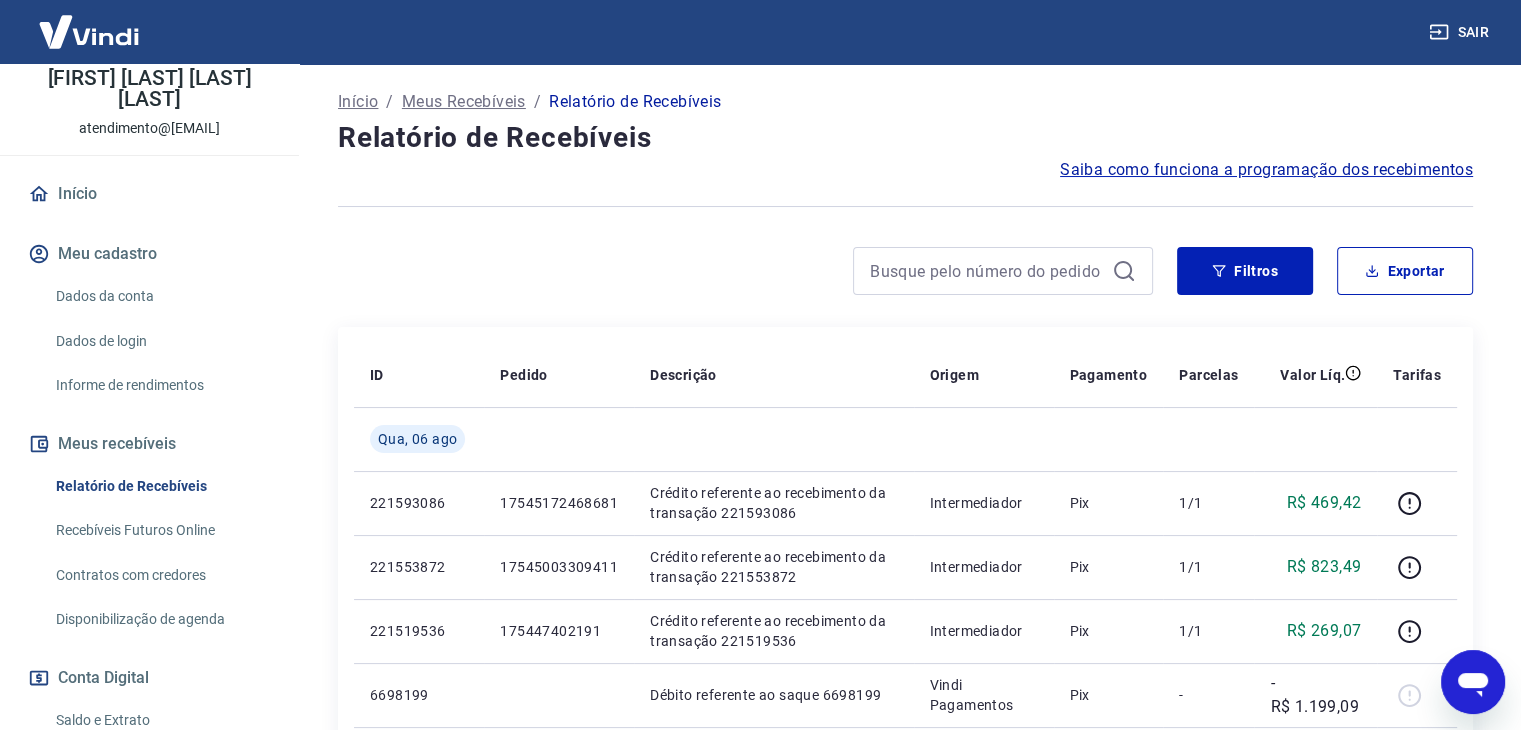 click on "Disponibilização de agenda" at bounding box center [161, 619] 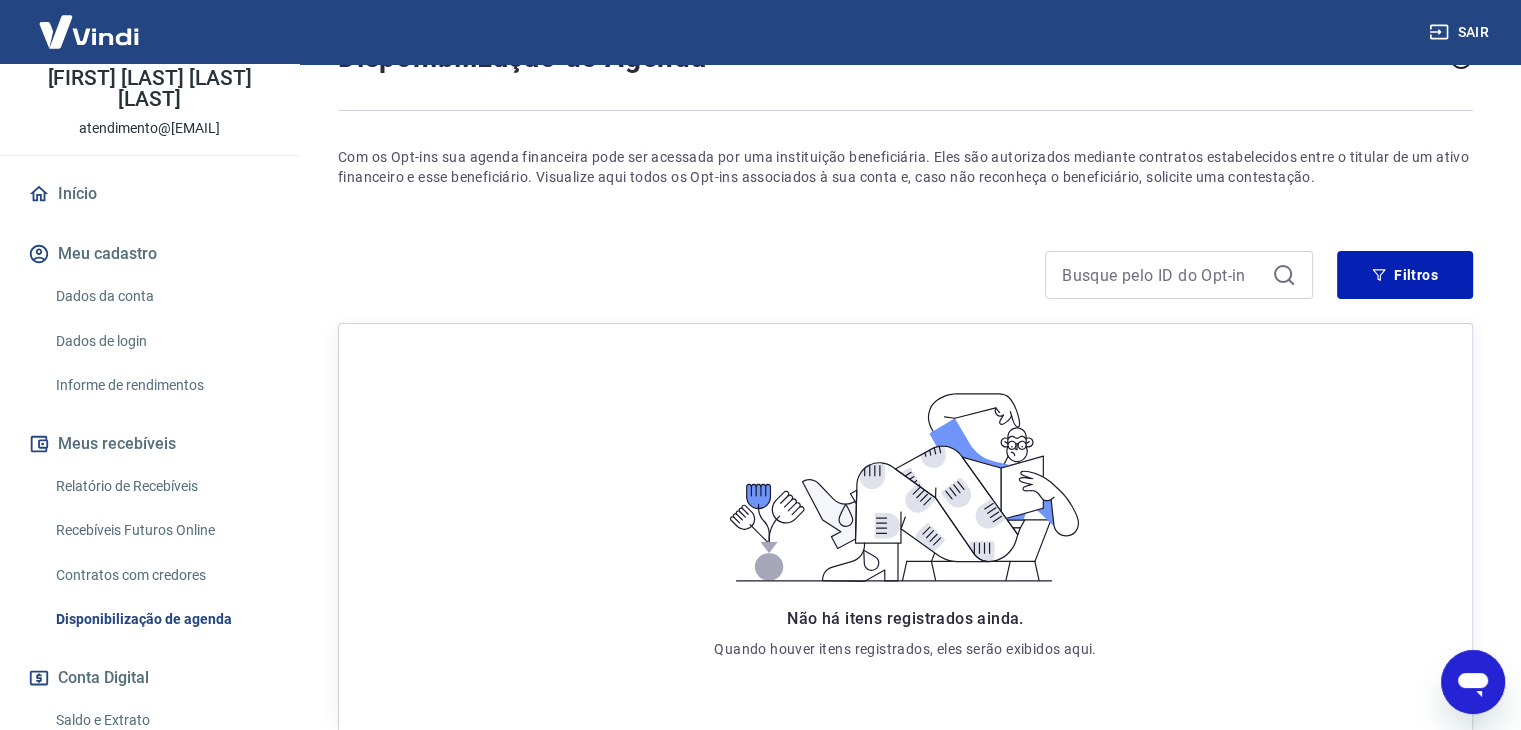scroll, scrollTop: 0, scrollLeft: 0, axis: both 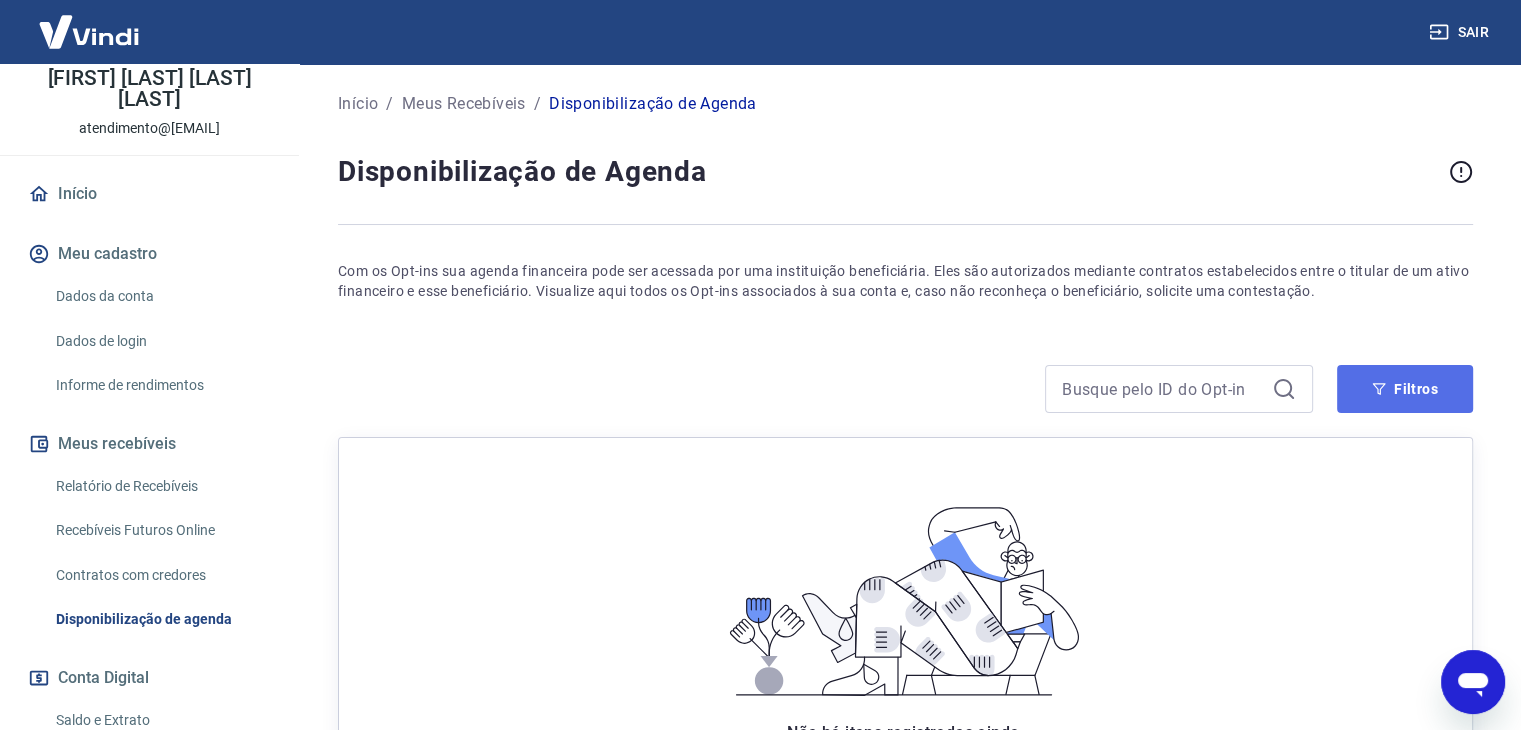 click on "Filtros" at bounding box center [1405, 389] 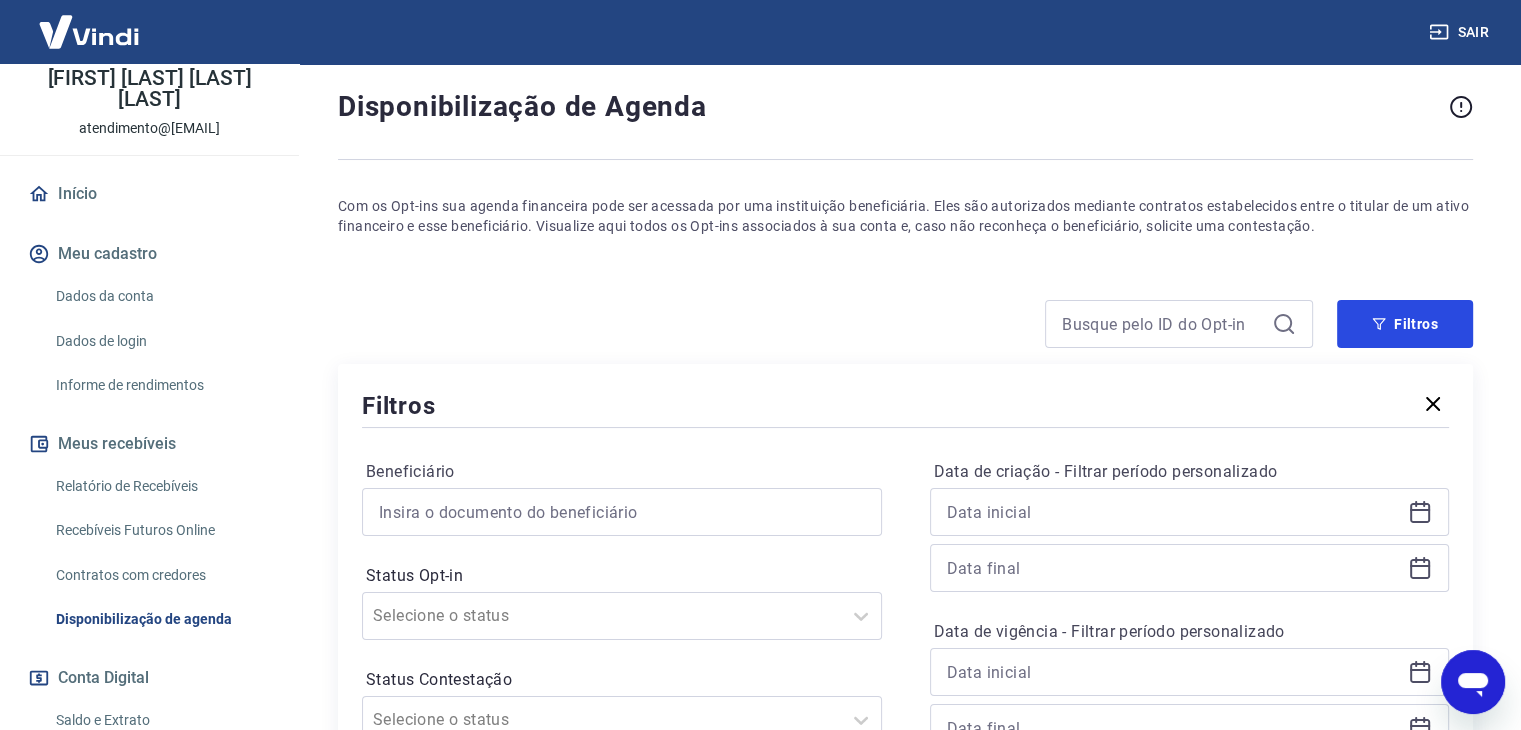 scroll, scrollTop: 100, scrollLeft: 0, axis: vertical 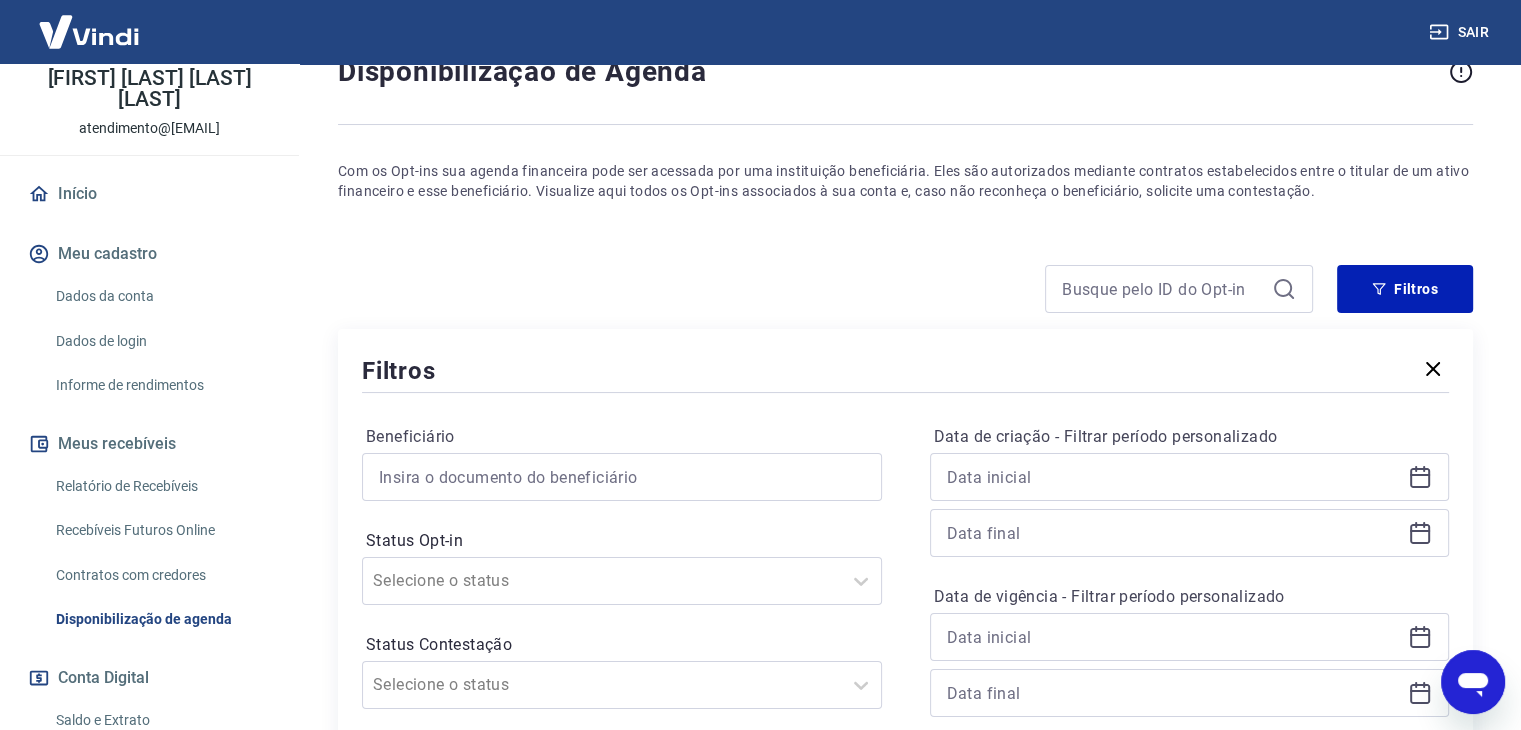 click 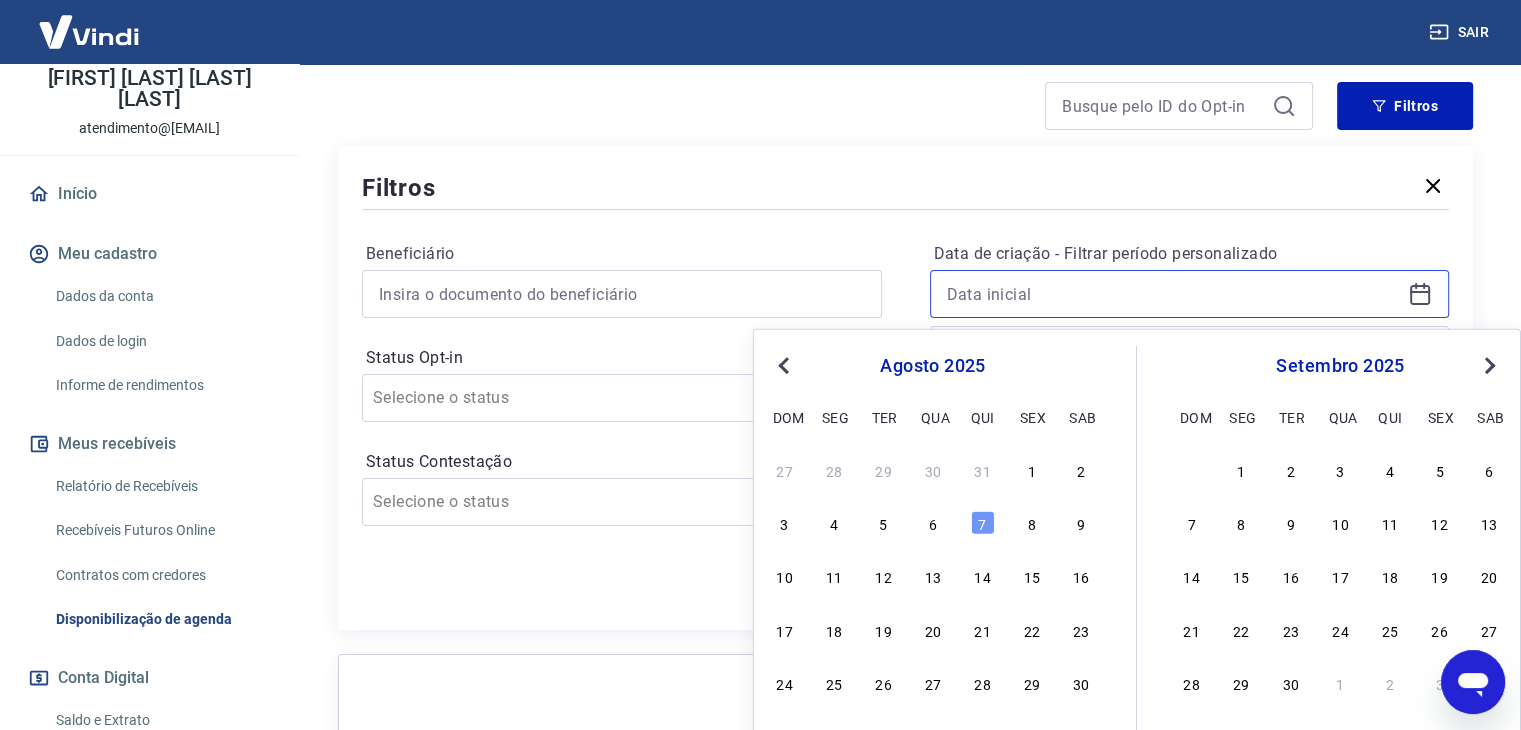 scroll, scrollTop: 300, scrollLeft: 0, axis: vertical 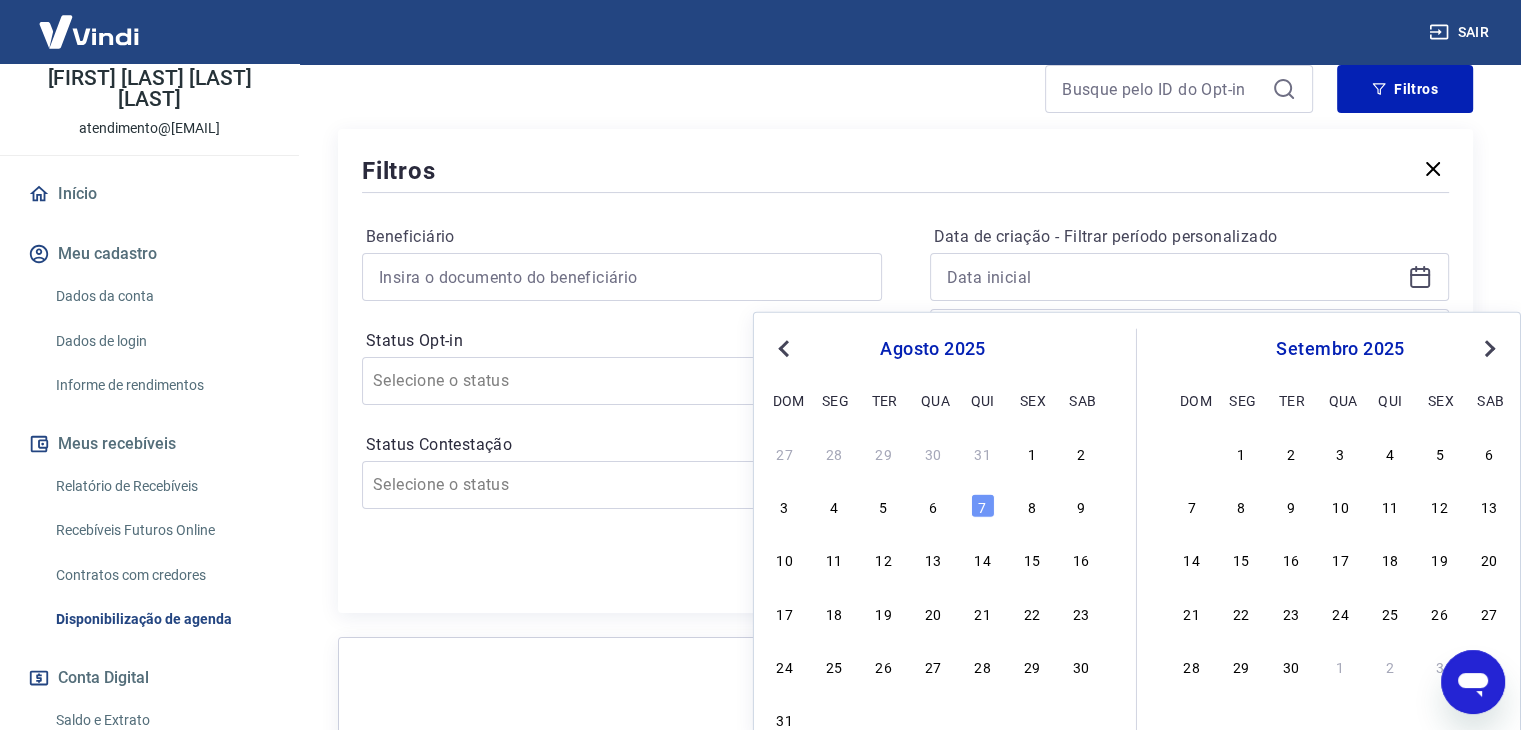 click on "Previous Month" at bounding box center [786, 347] 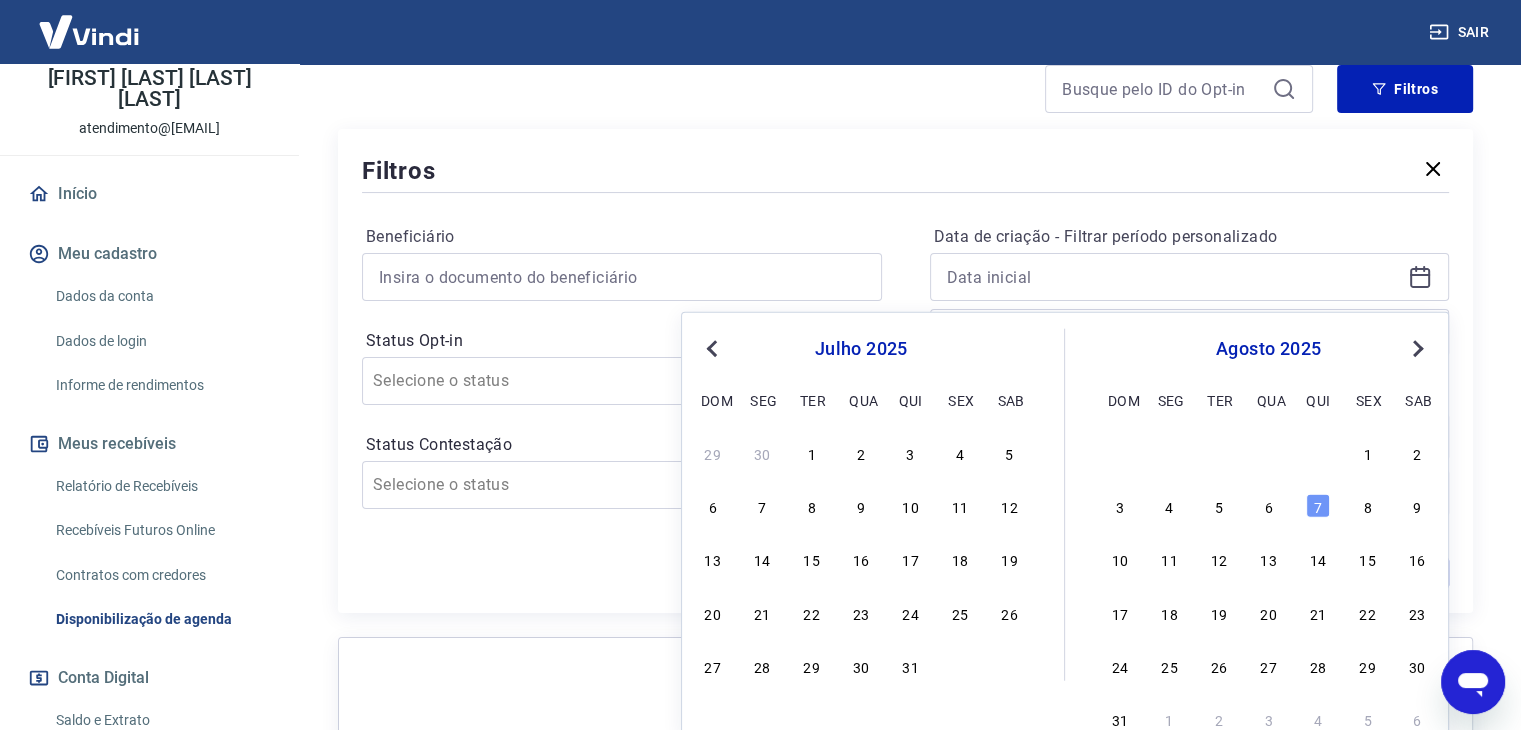scroll, scrollTop: 400, scrollLeft: 0, axis: vertical 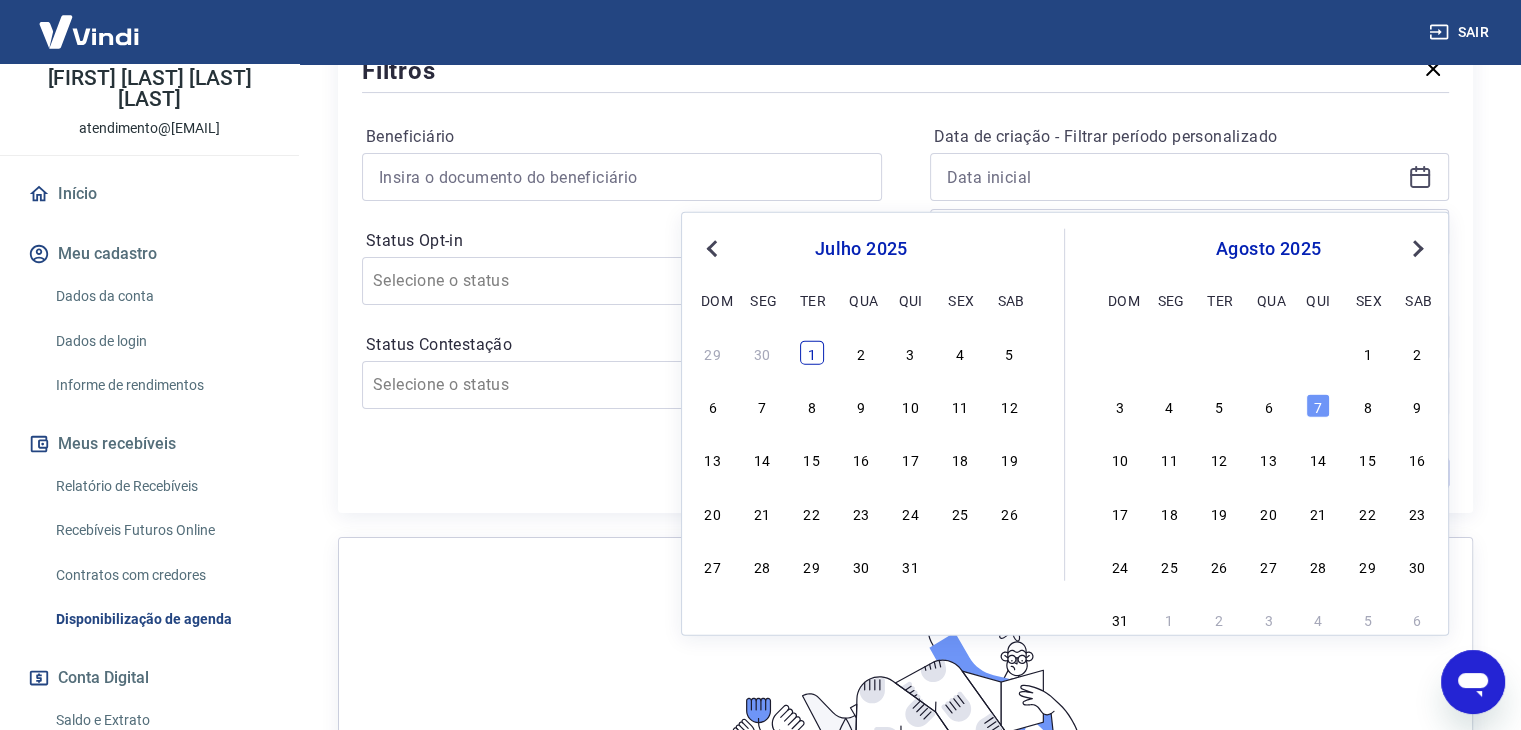 click on "1" at bounding box center [812, 353] 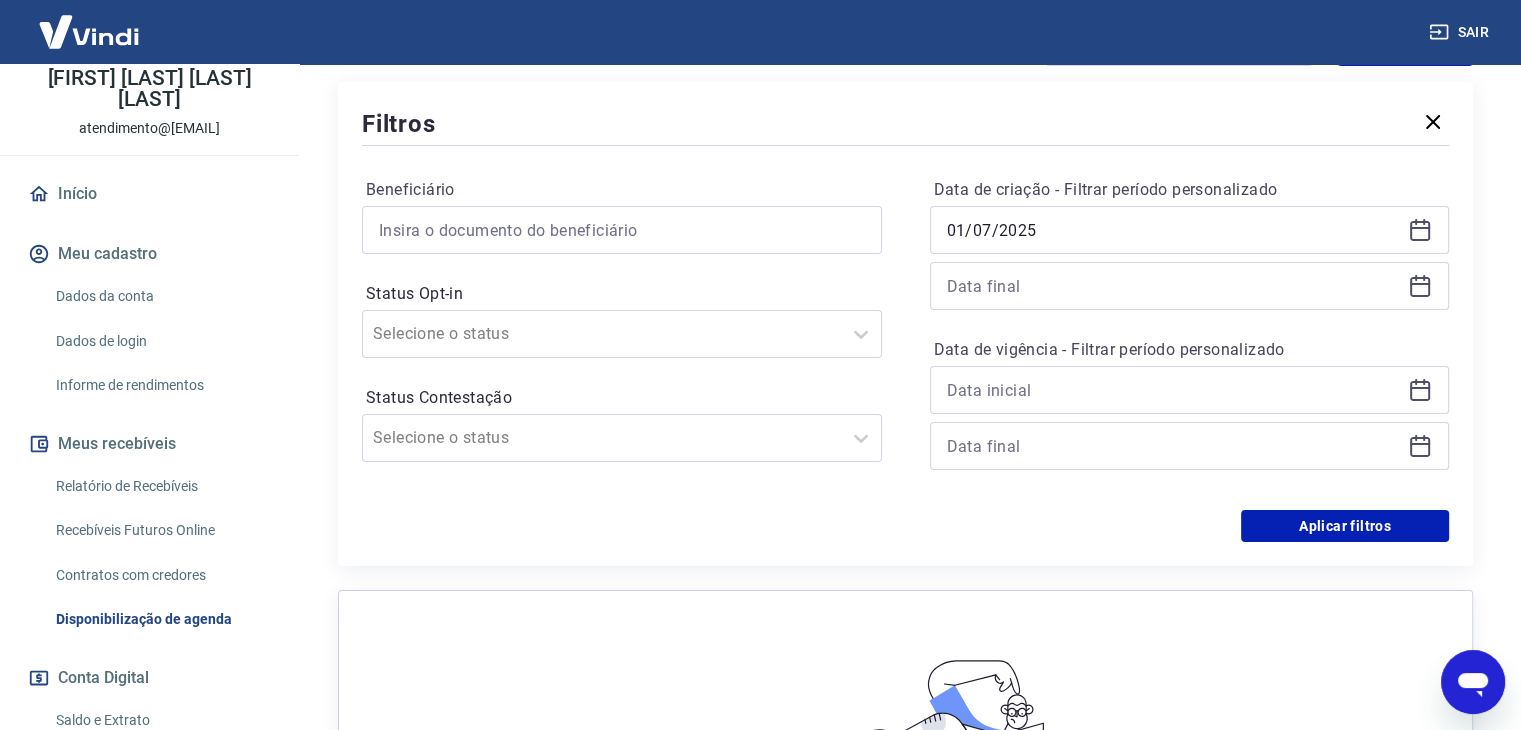 scroll, scrollTop: 300, scrollLeft: 0, axis: vertical 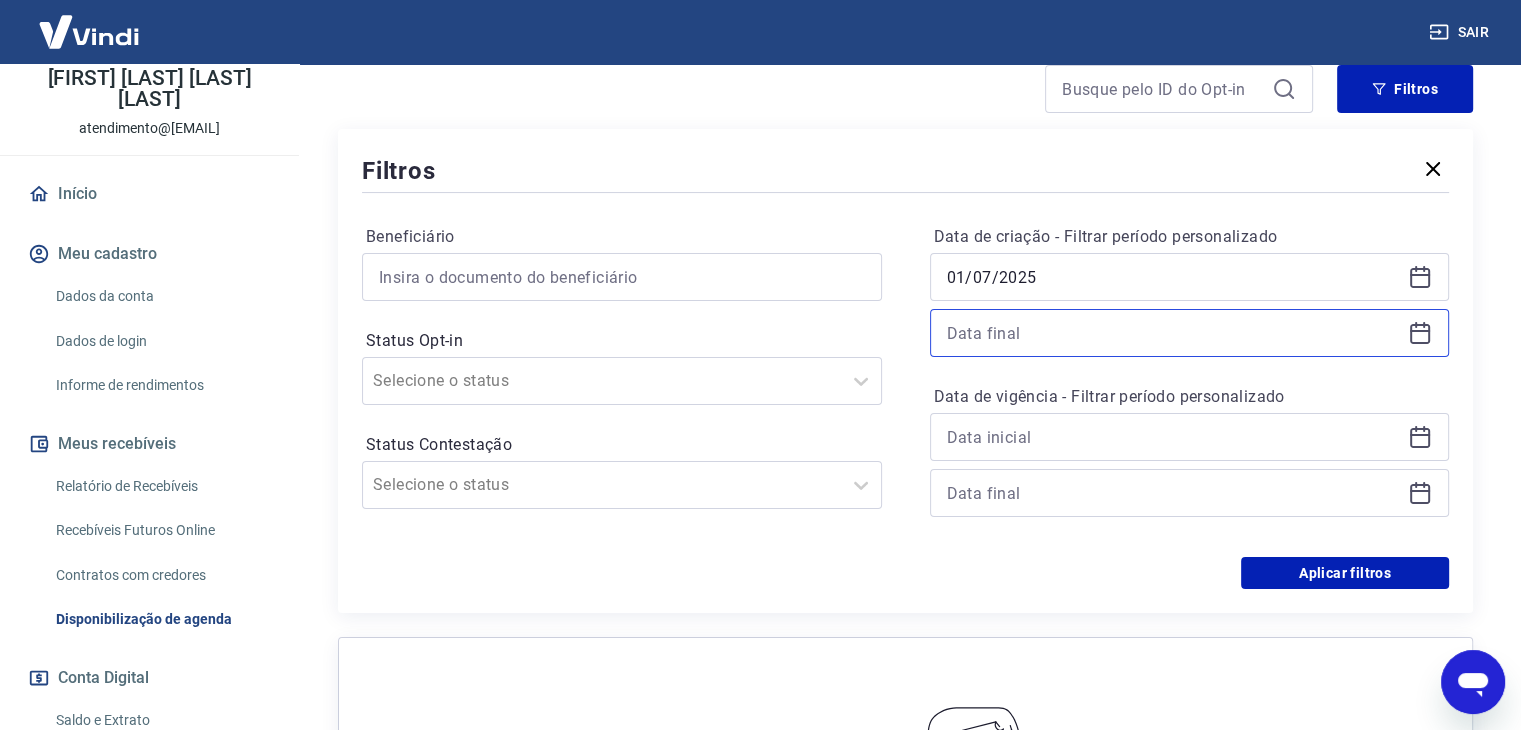 click at bounding box center [1174, 333] 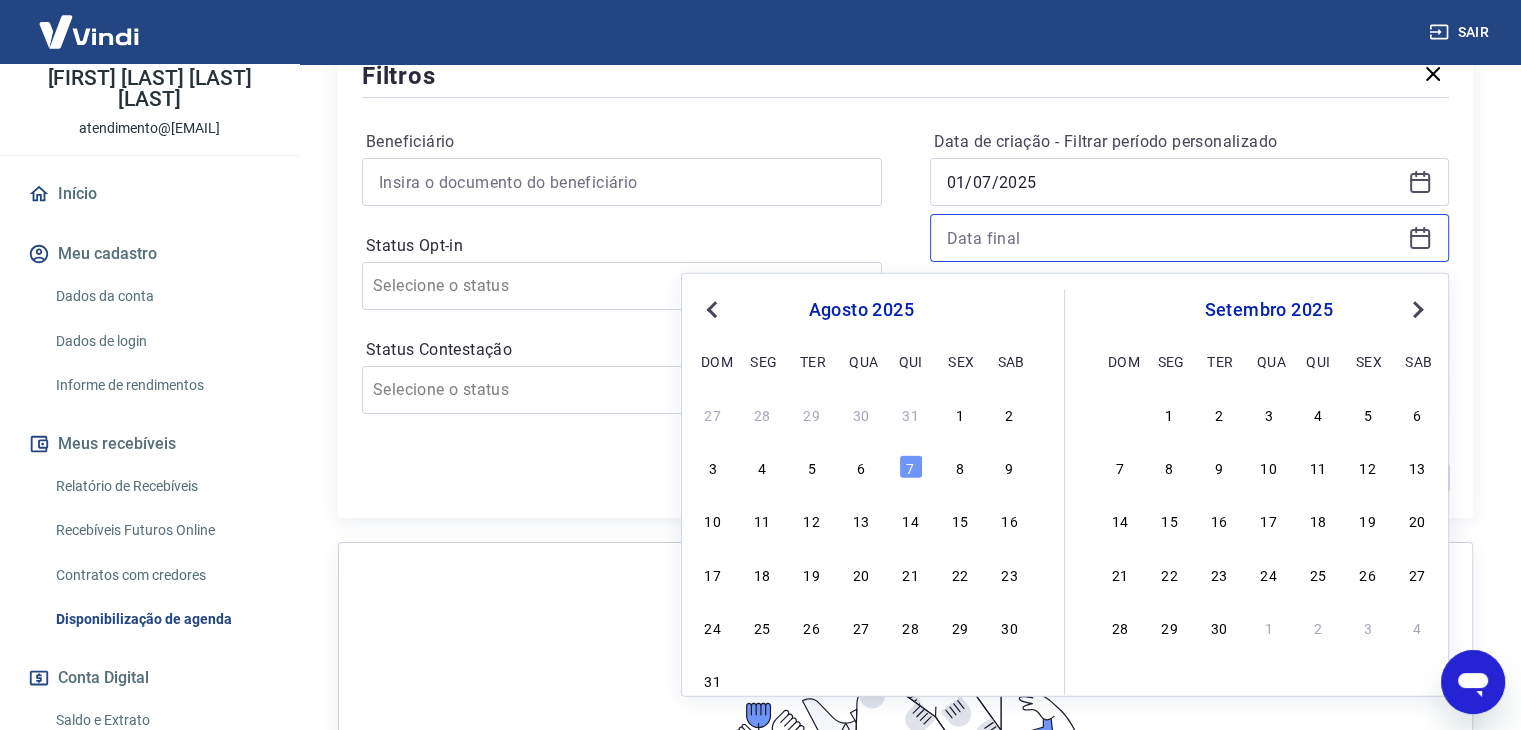 scroll, scrollTop: 500, scrollLeft: 0, axis: vertical 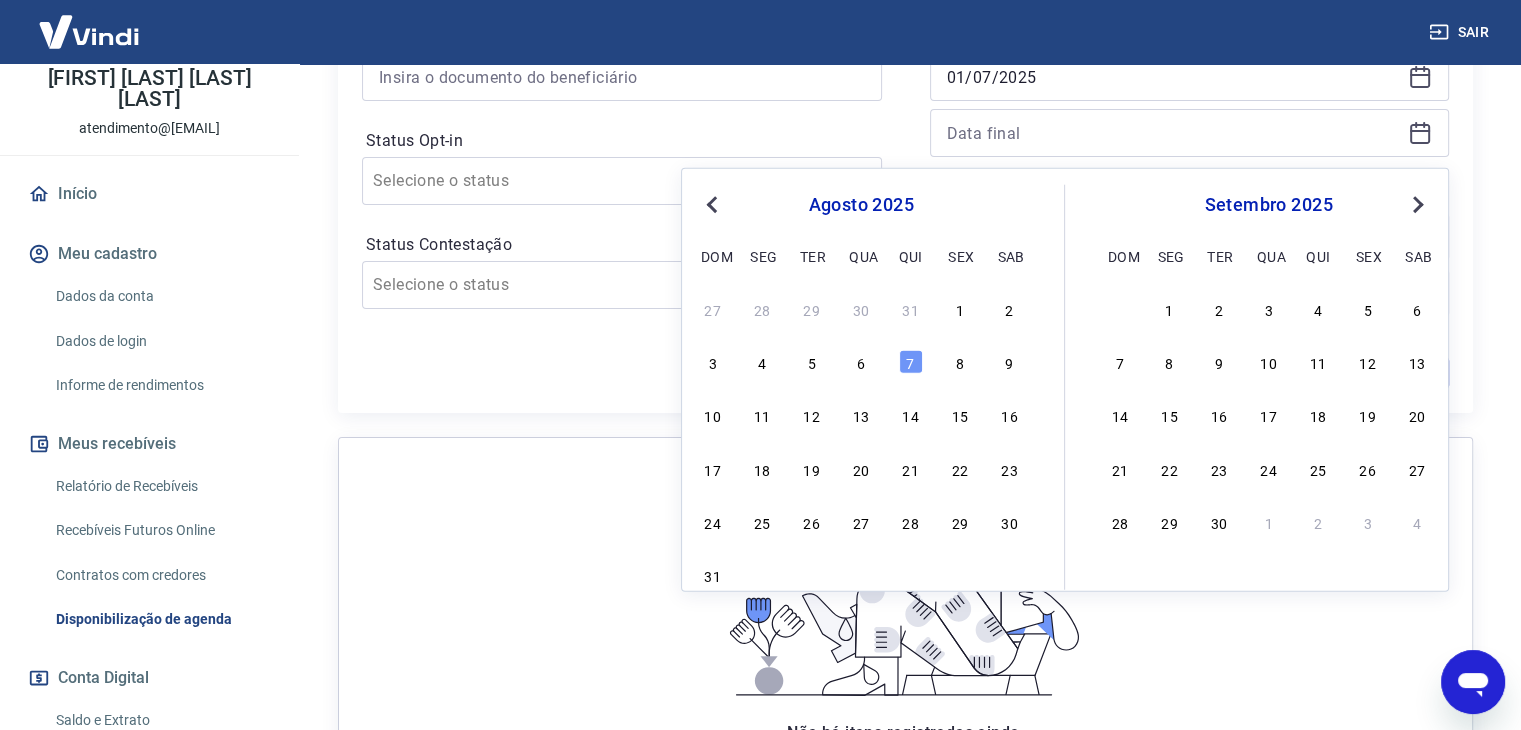 click on "Previous Month" at bounding box center [714, 203] 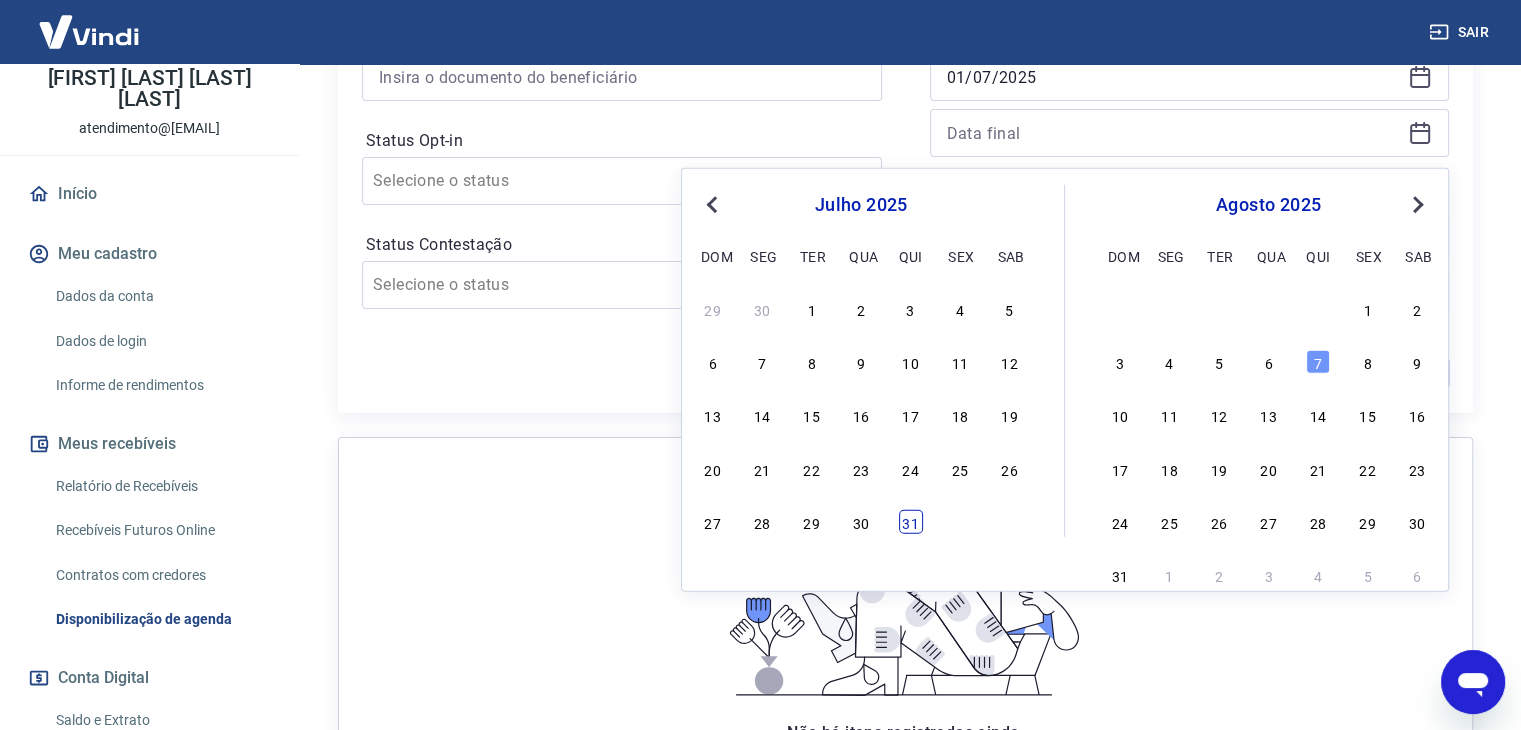 click on "31" at bounding box center [911, 522] 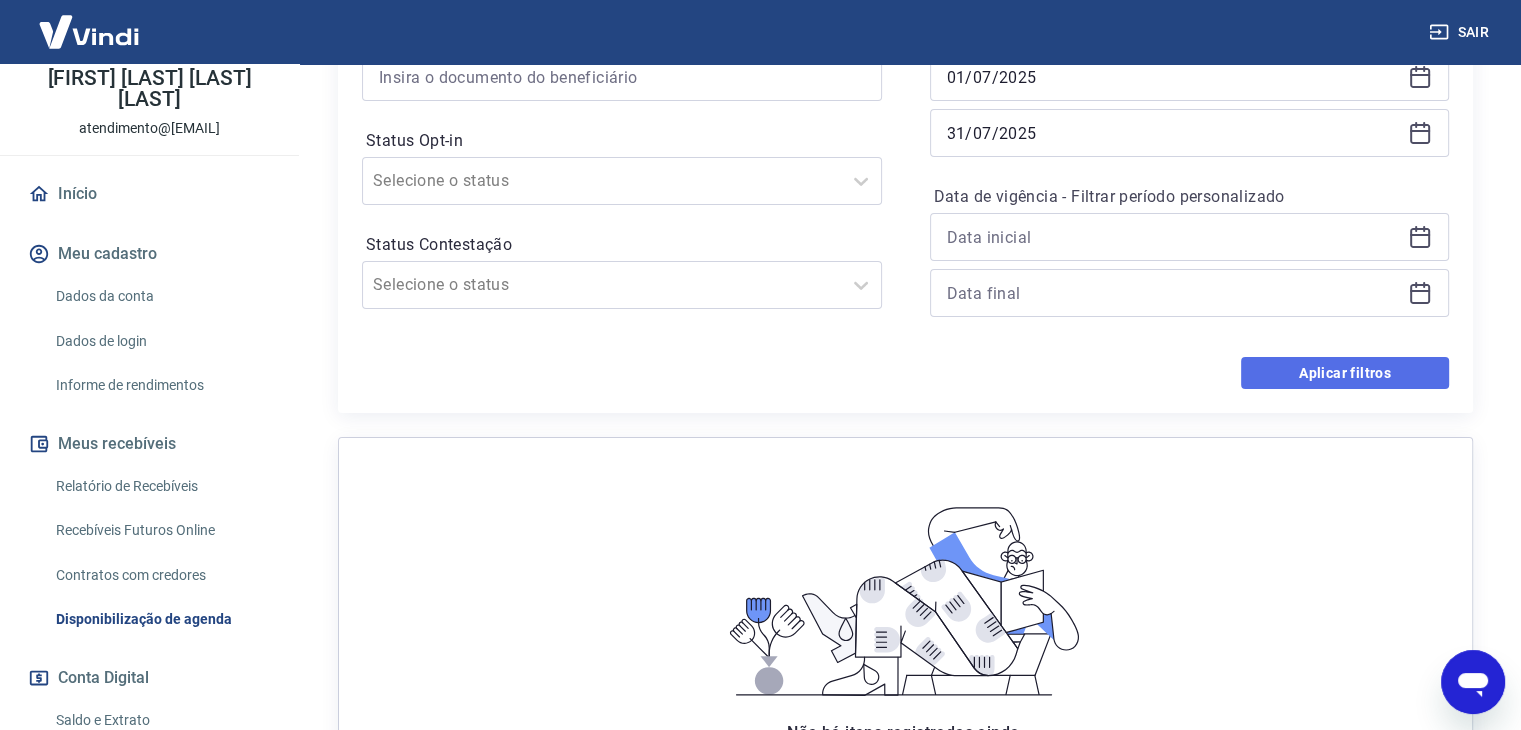 click on "Aplicar filtros" at bounding box center [1345, 373] 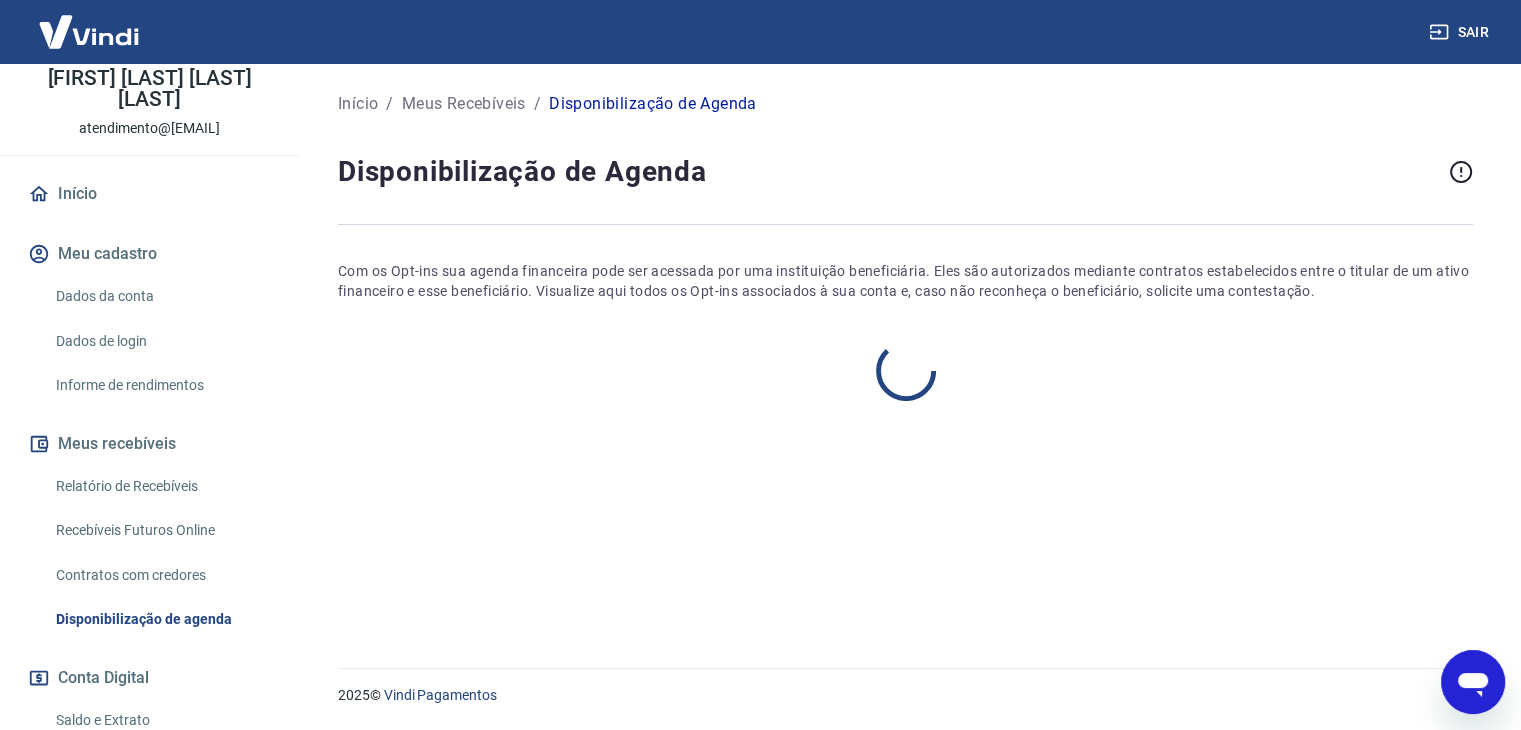 scroll, scrollTop: 0, scrollLeft: 0, axis: both 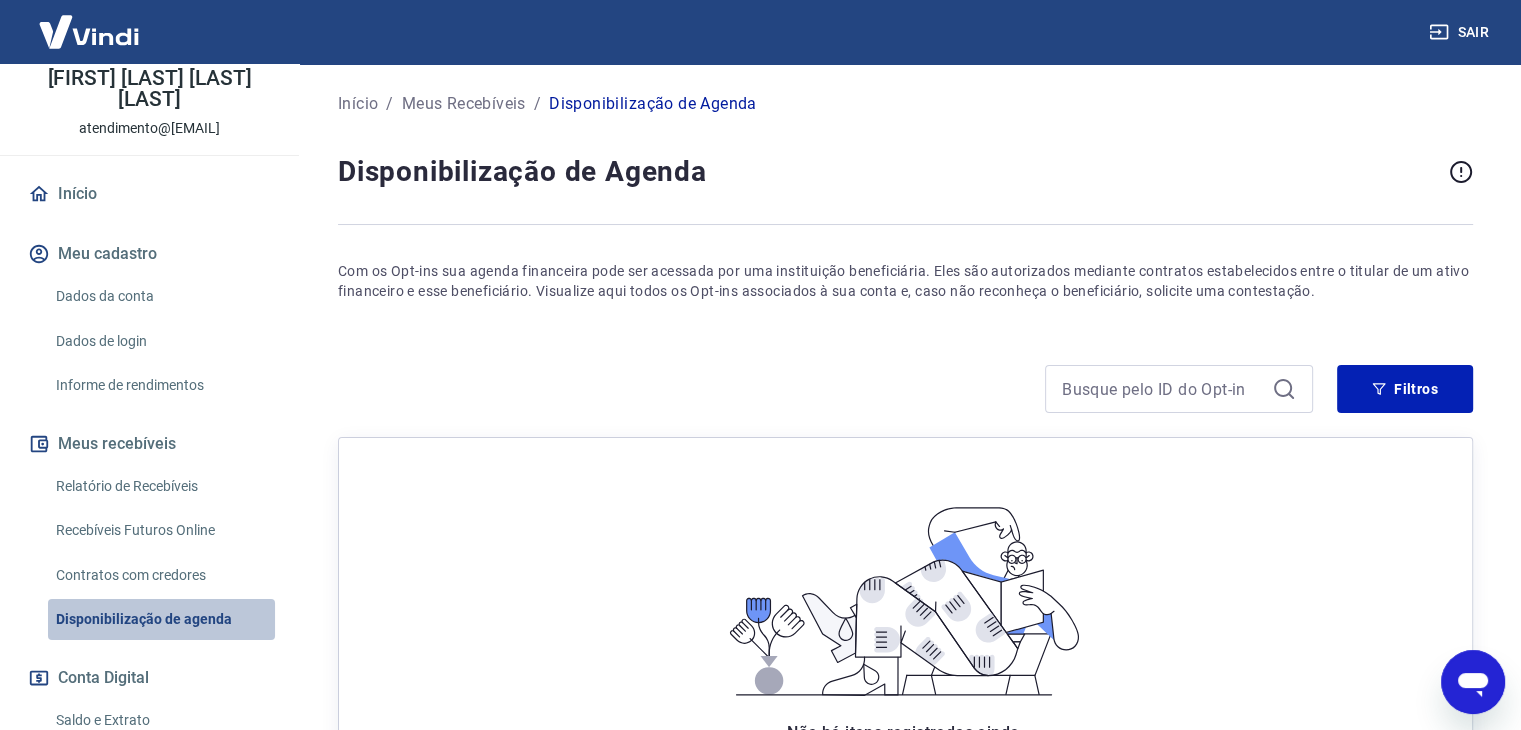 click on "Disponibilização de agenda" at bounding box center (161, 619) 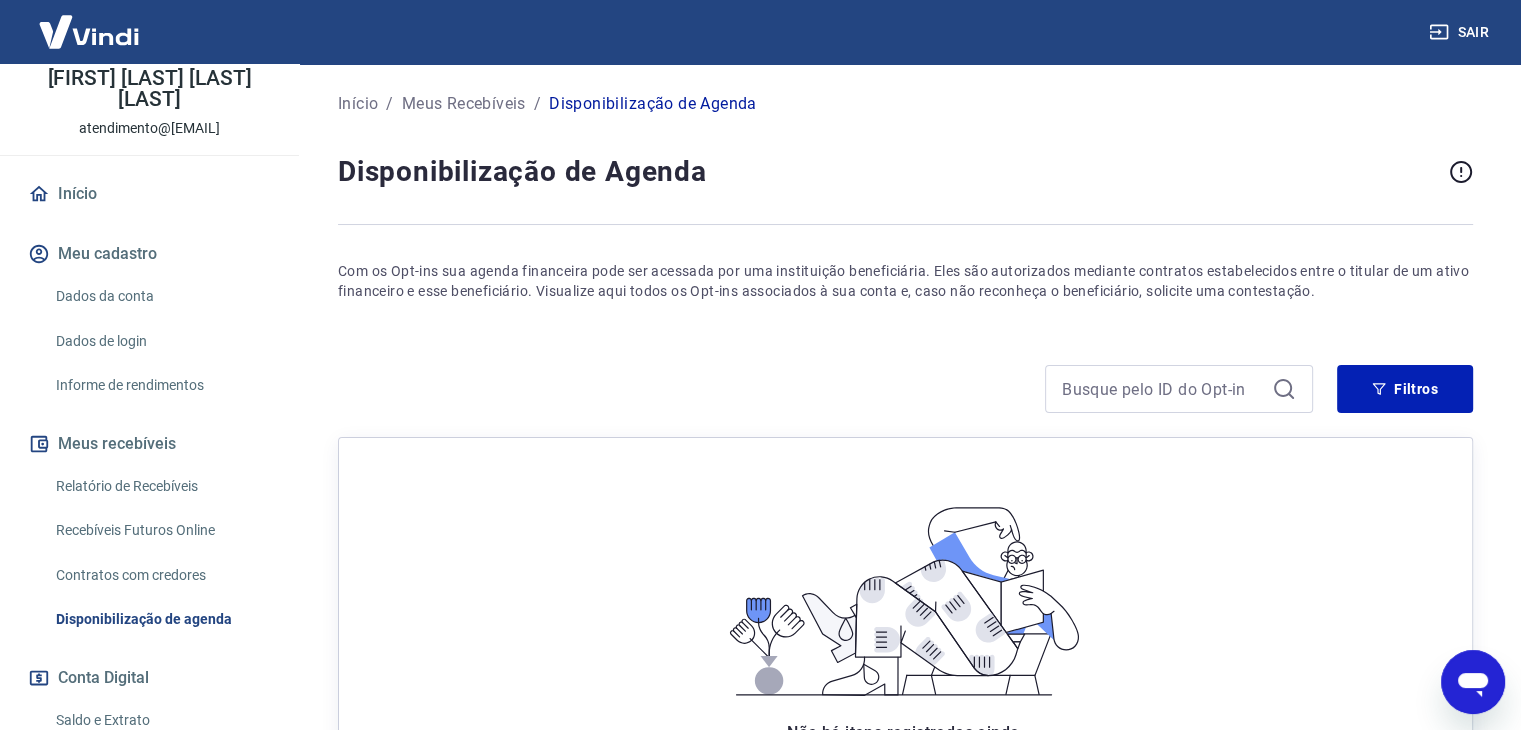 click on "Contratos com credores" at bounding box center (161, 575) 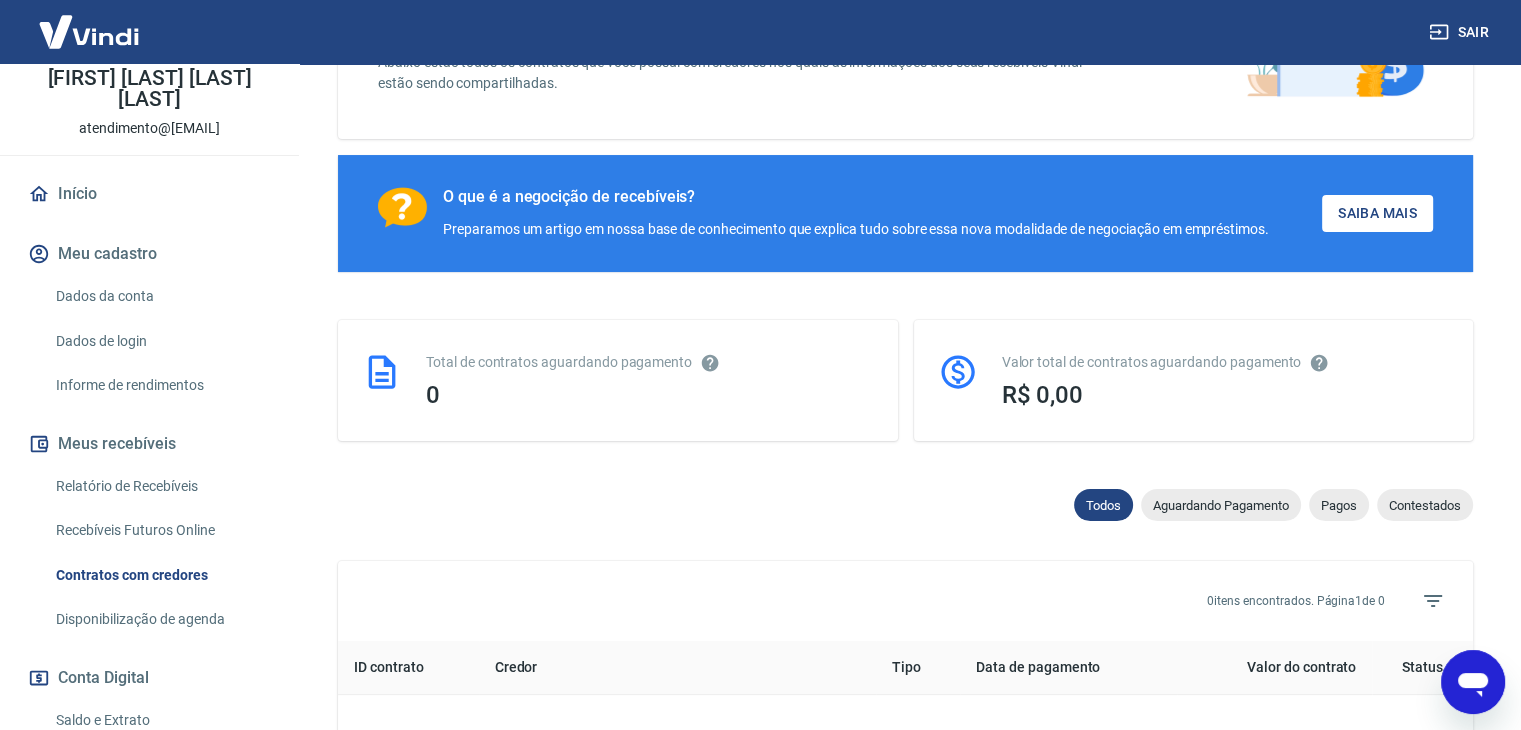 scroll, scrollTop: 100, scrollLeft: 0, axis: vertical 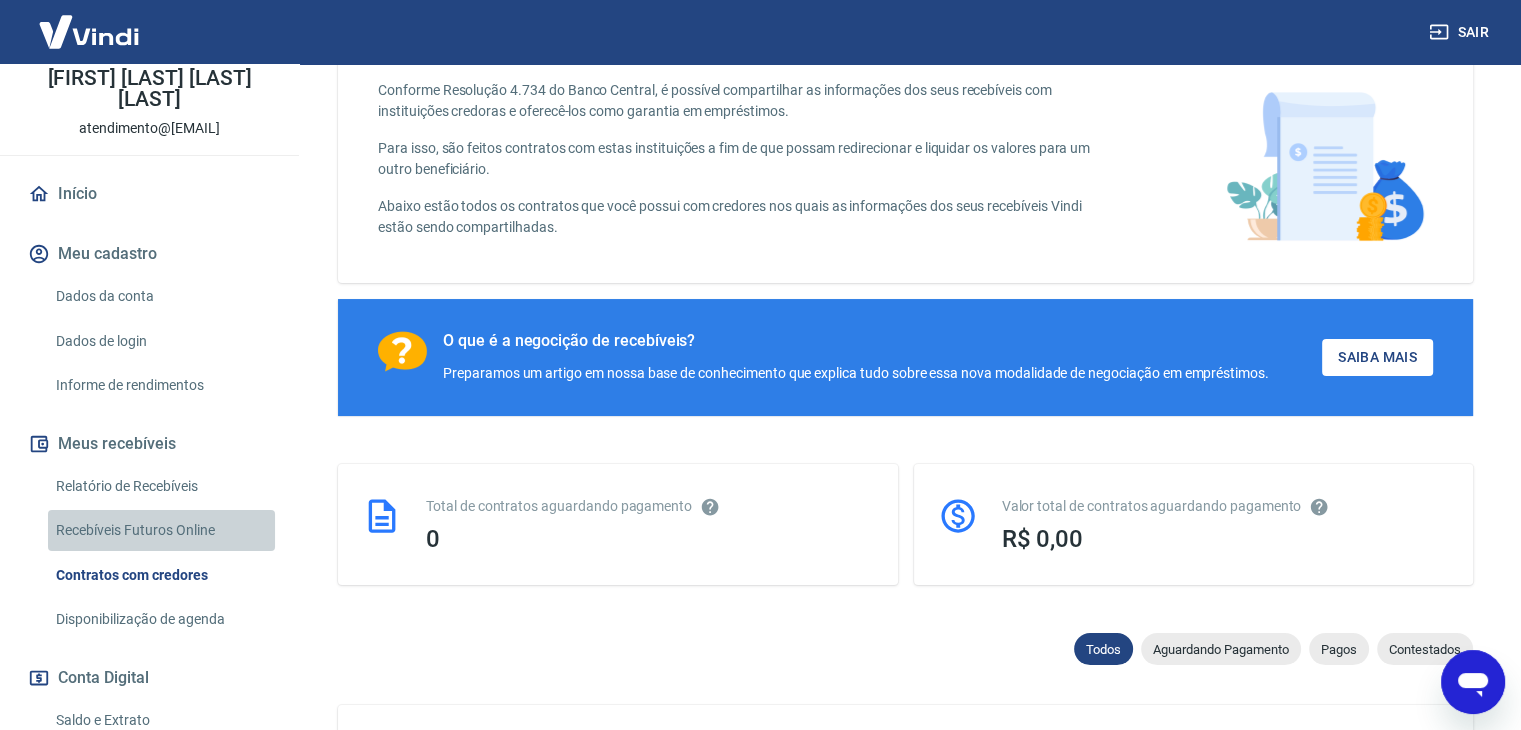click on "Recebíveis Futuros Online" at bounding box center (161, 530) 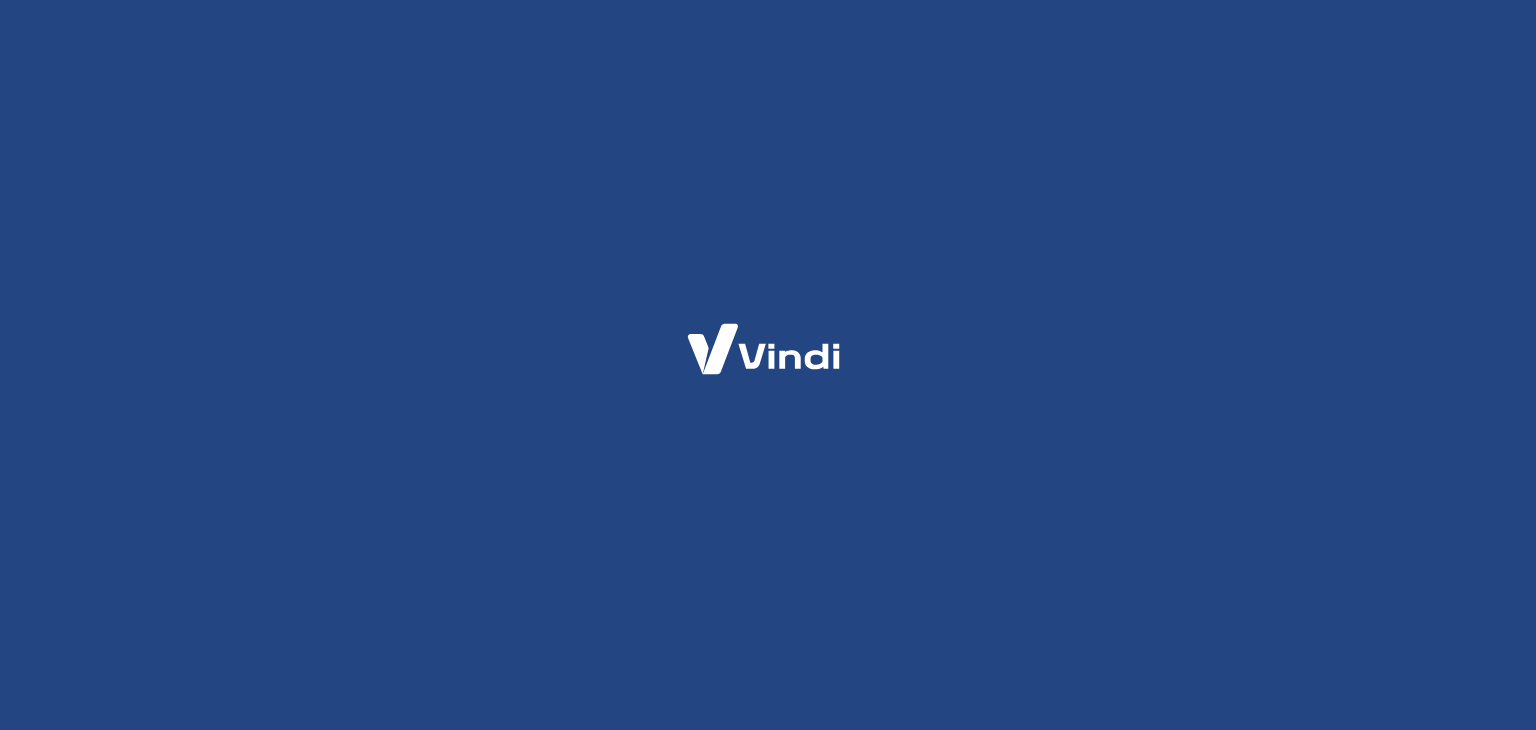 scroll, scrollTop: 0, scrollLeft: 0, axis: both 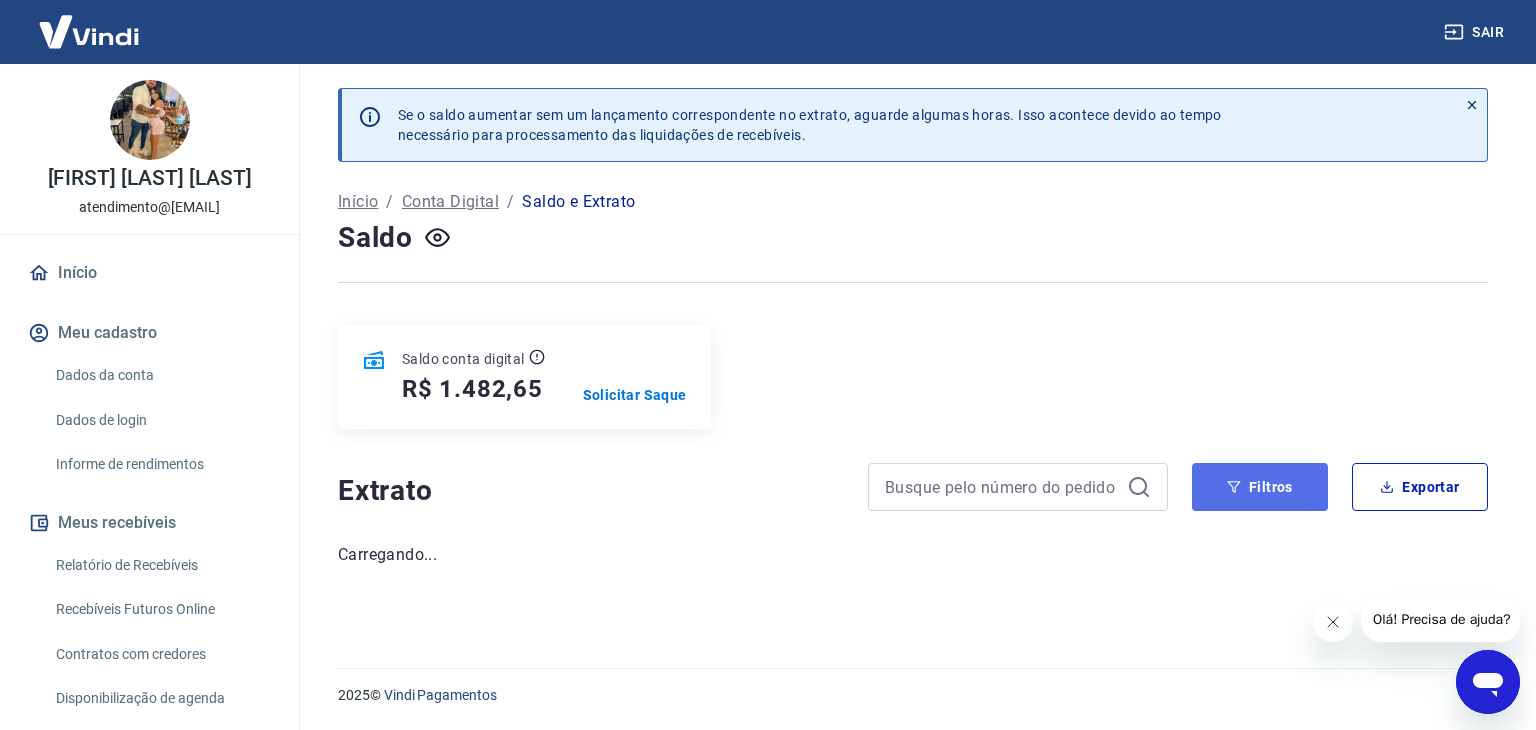 click on "Filtros" at bounding box center [1260, 487] 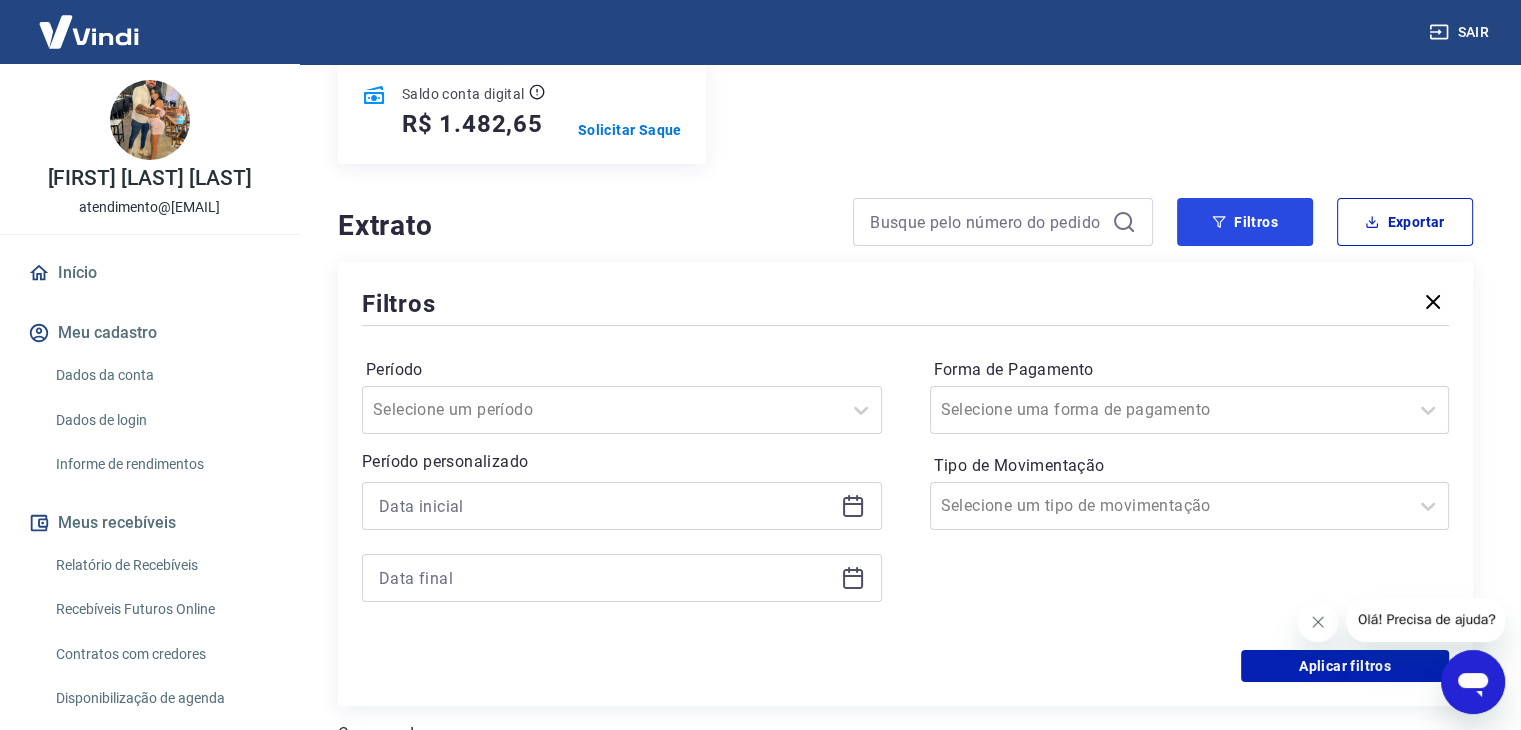 scroll, scrollTop: 300, scrollLeft: 0, axis: vertical 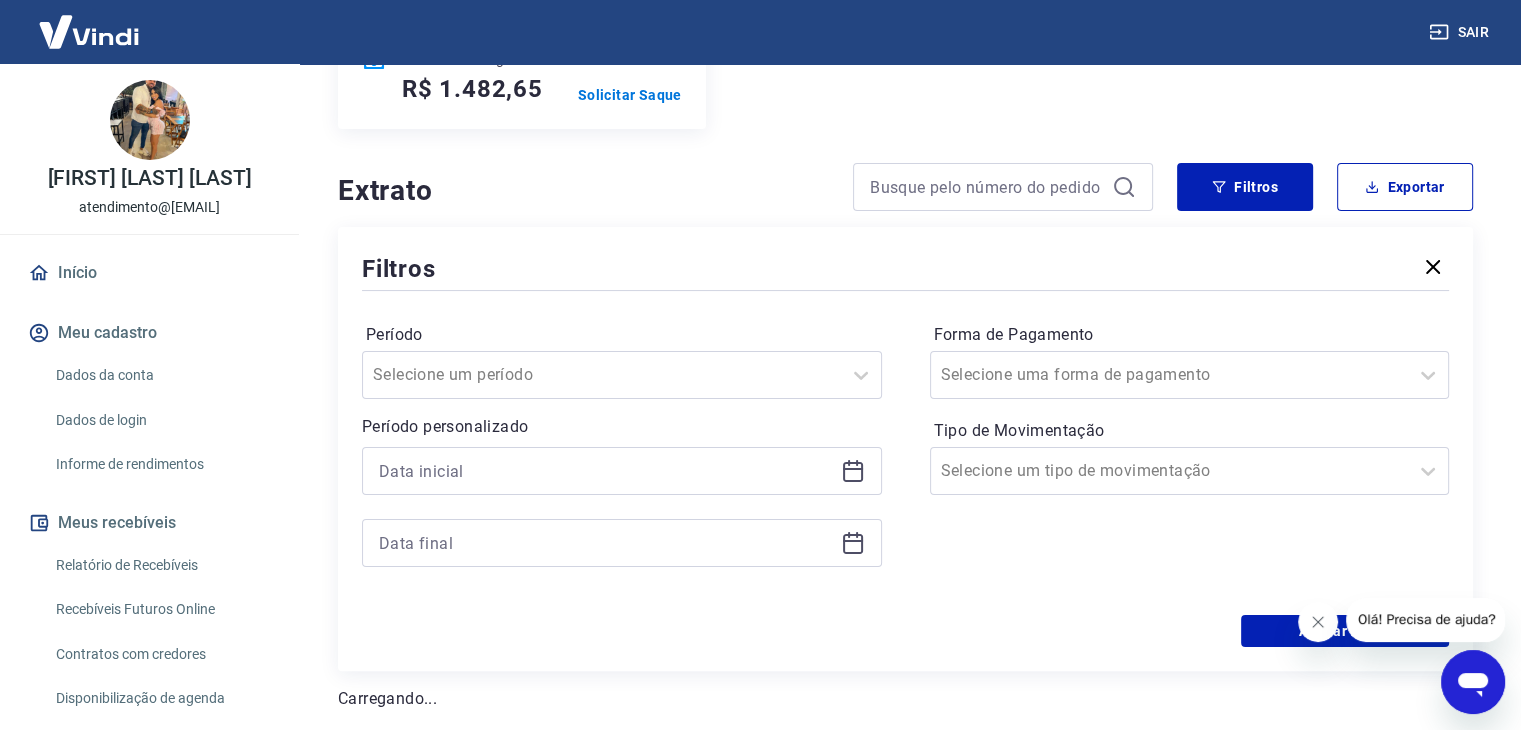 click 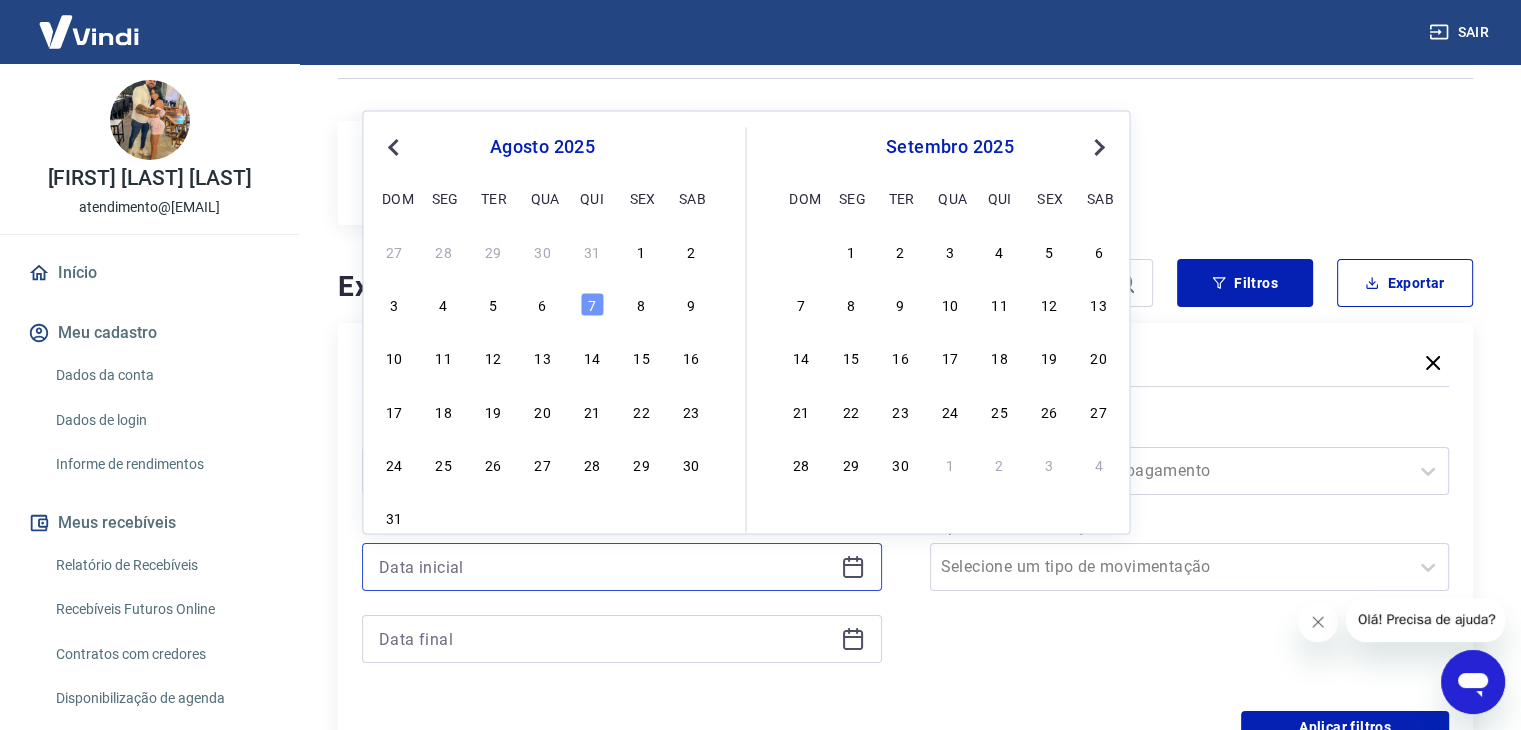 scroll, scrollTop: 100, scrollLeft: 0, axis: vertical 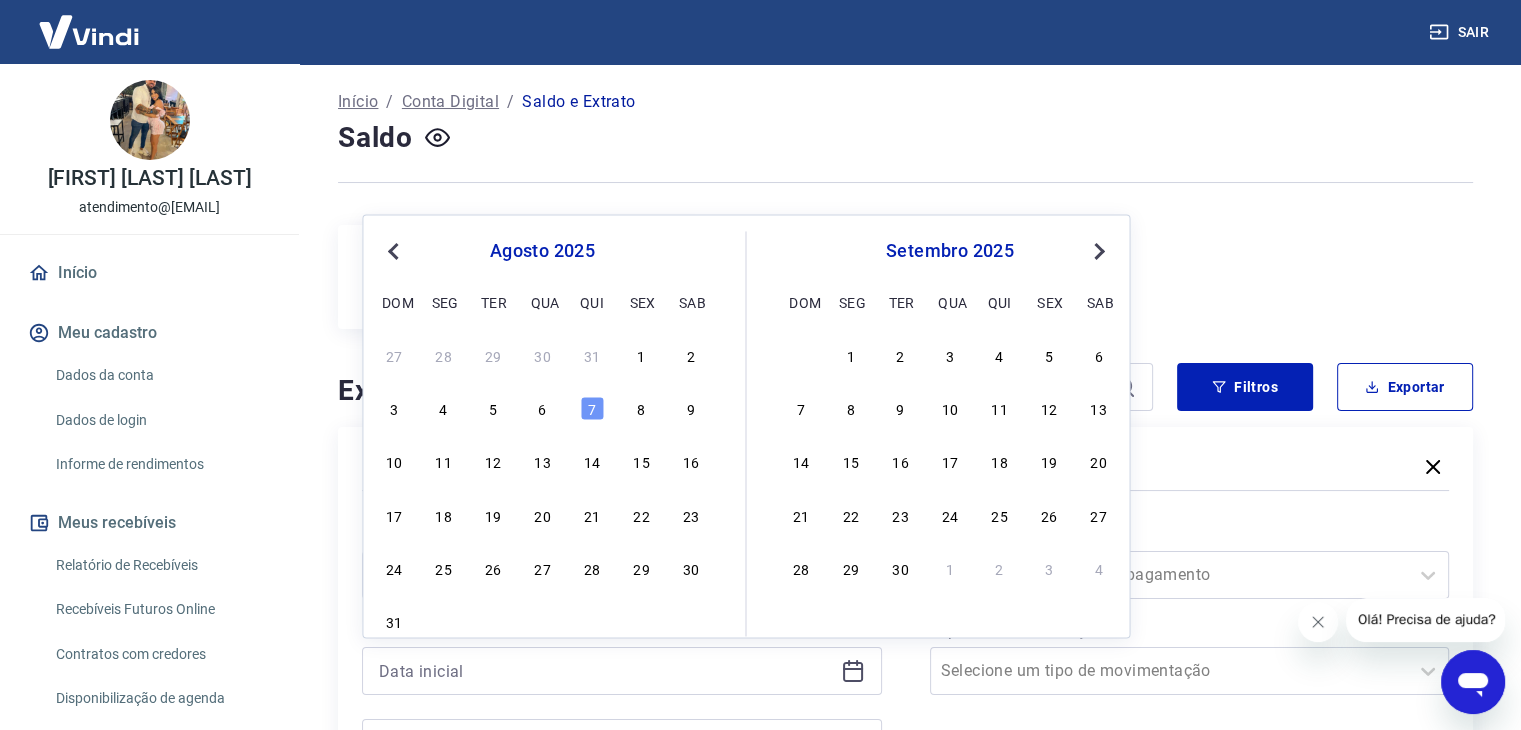 click on "Previous Month" at bounding box center [395, 250] 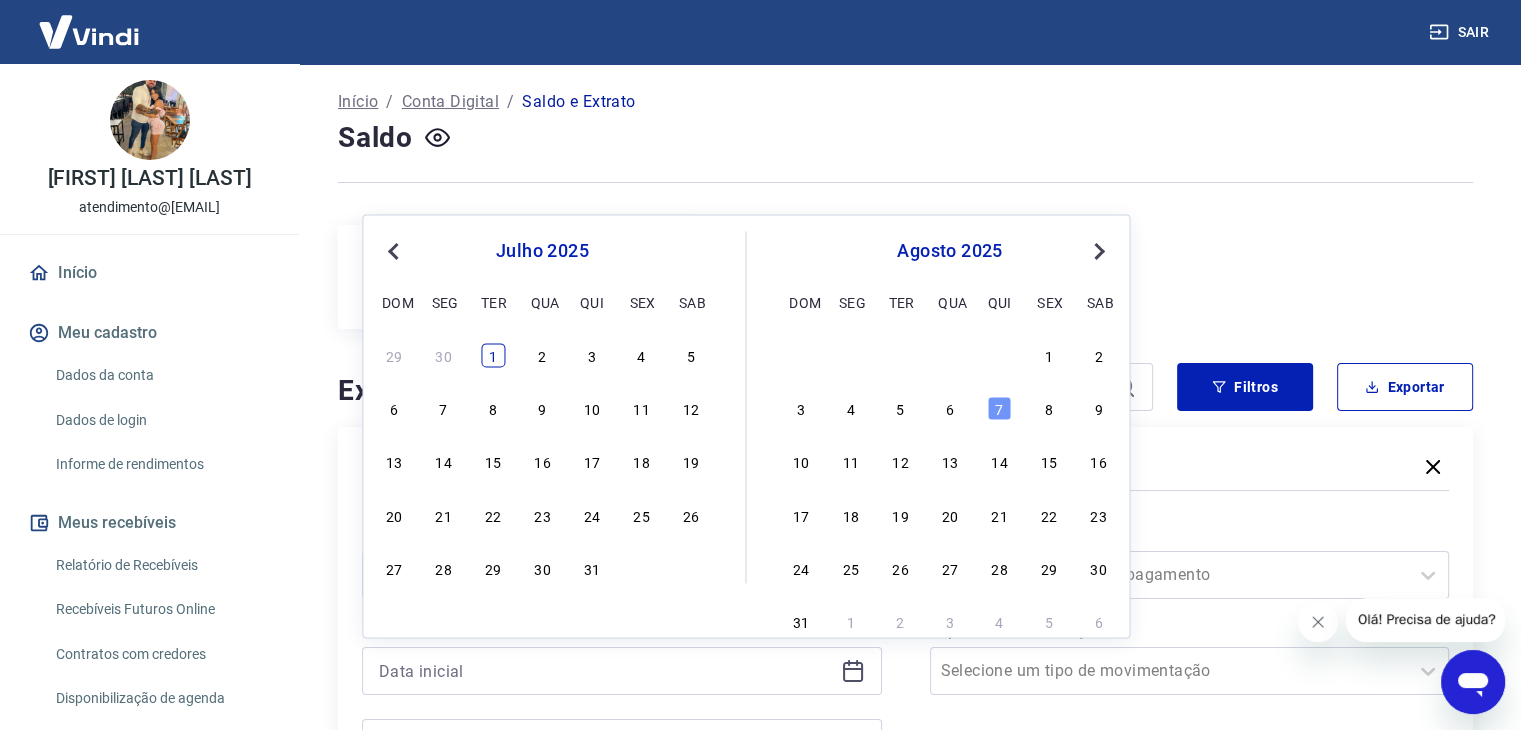 click on "1" at bounding box center [493, 355] 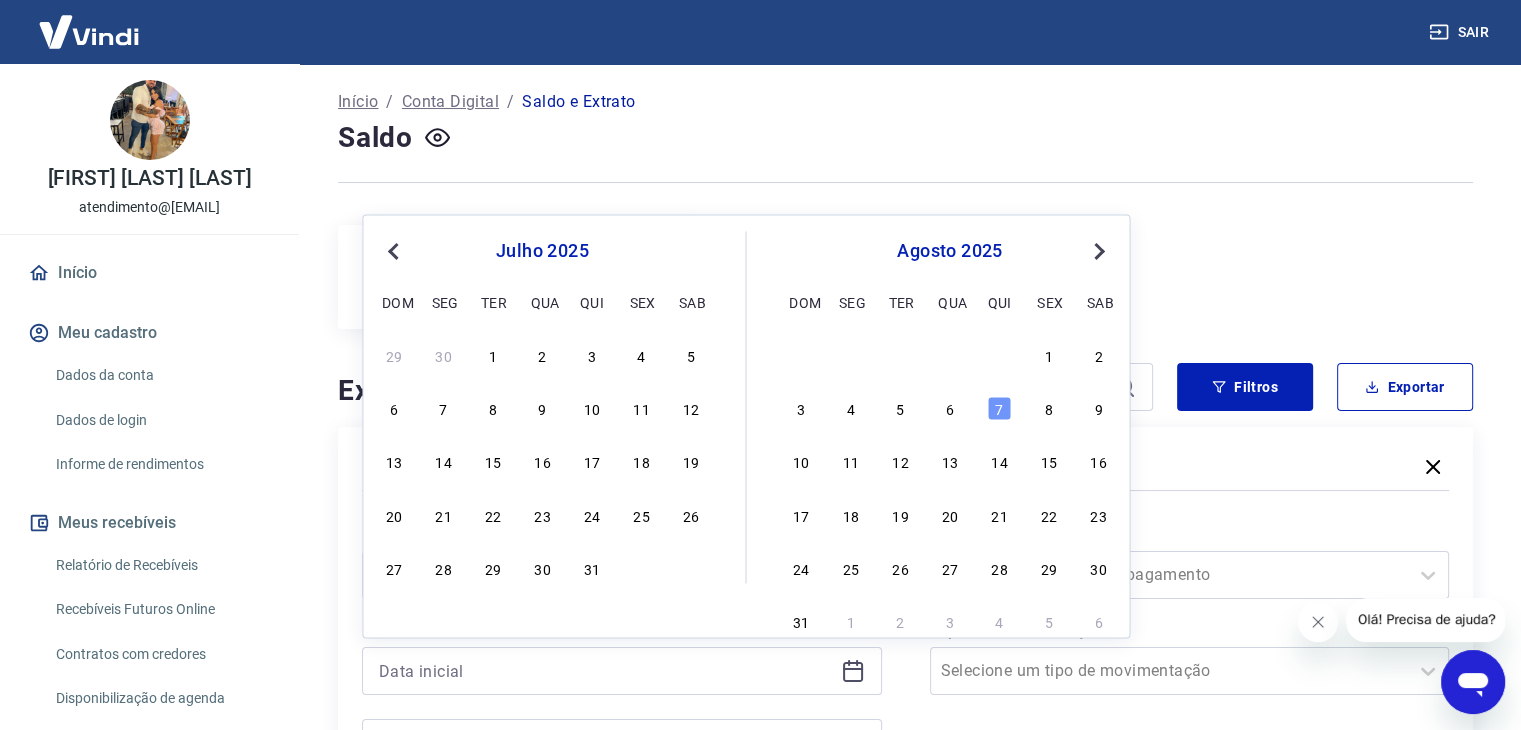 type on "01/07/2025" 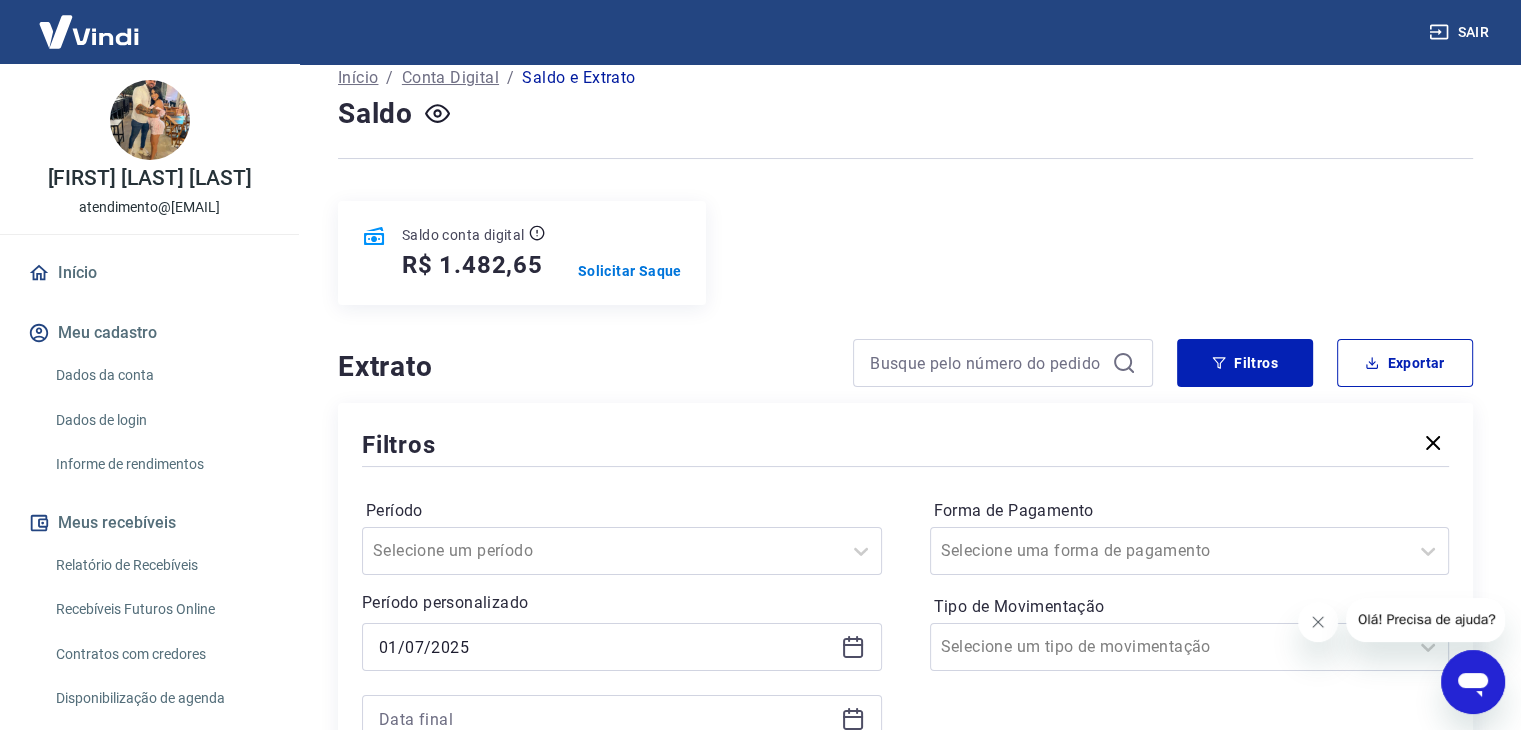 scroll, scrollTop: 300, scrollLeft: 0, axis: vertical 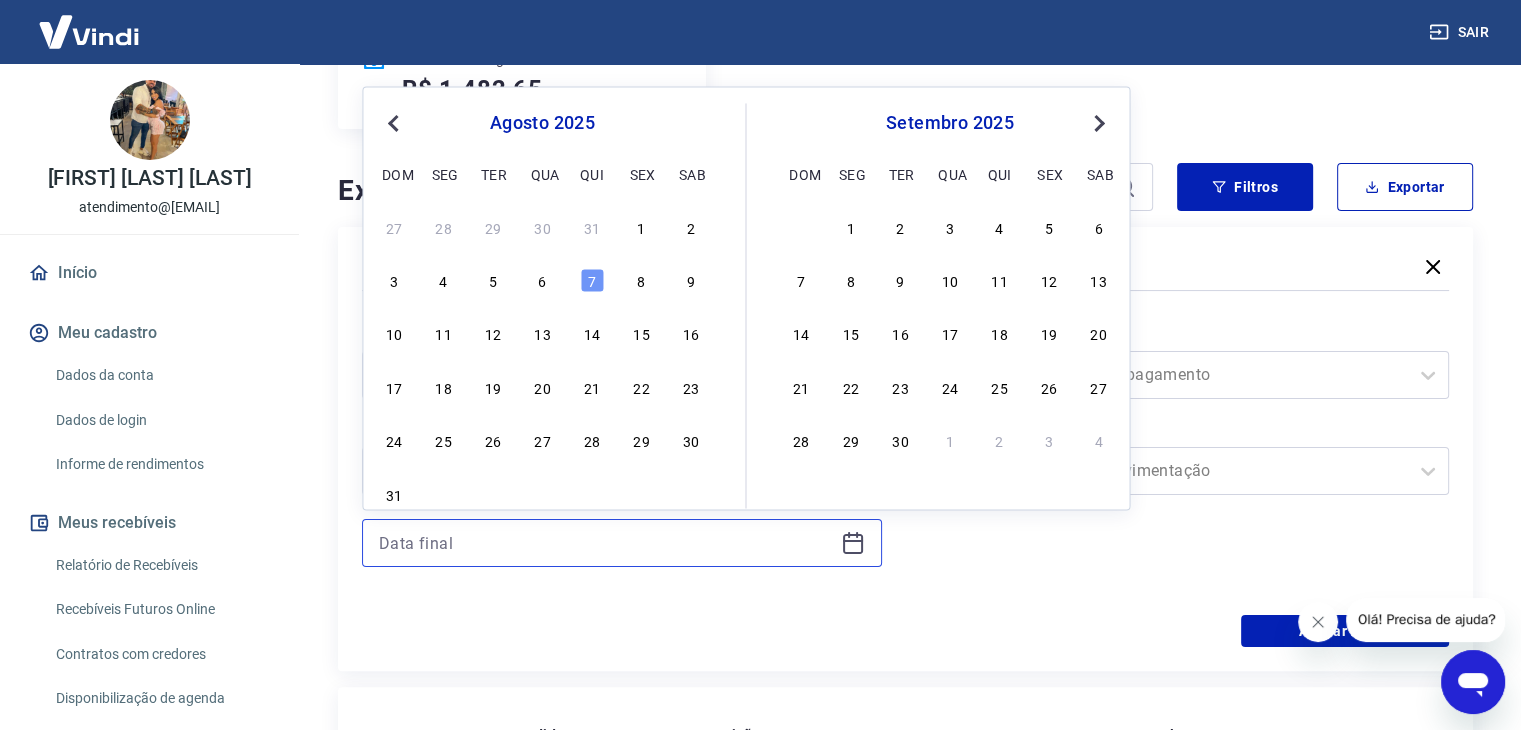 click at bounding box center [606, 543] 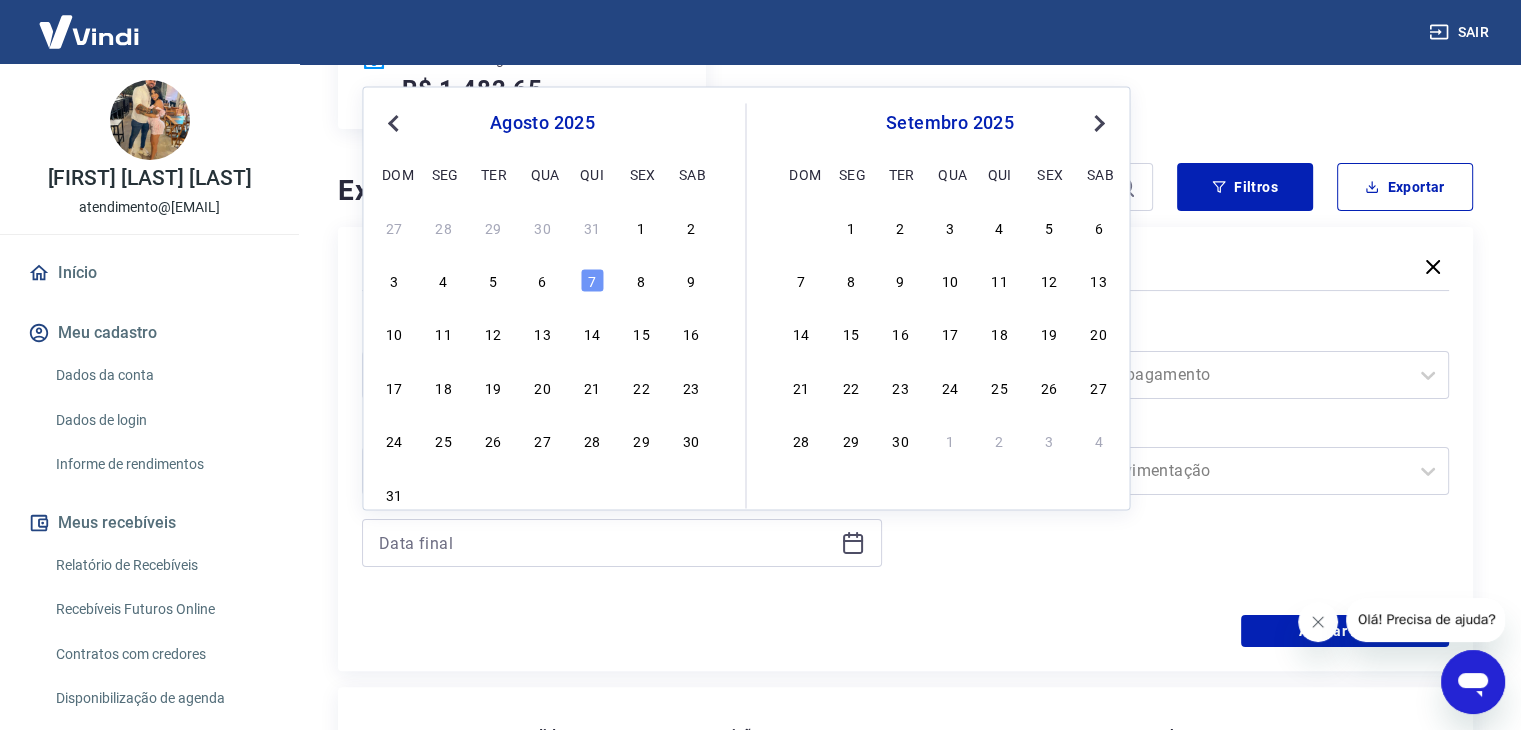 click on "Previous Month" at bounding box center (395, 122) 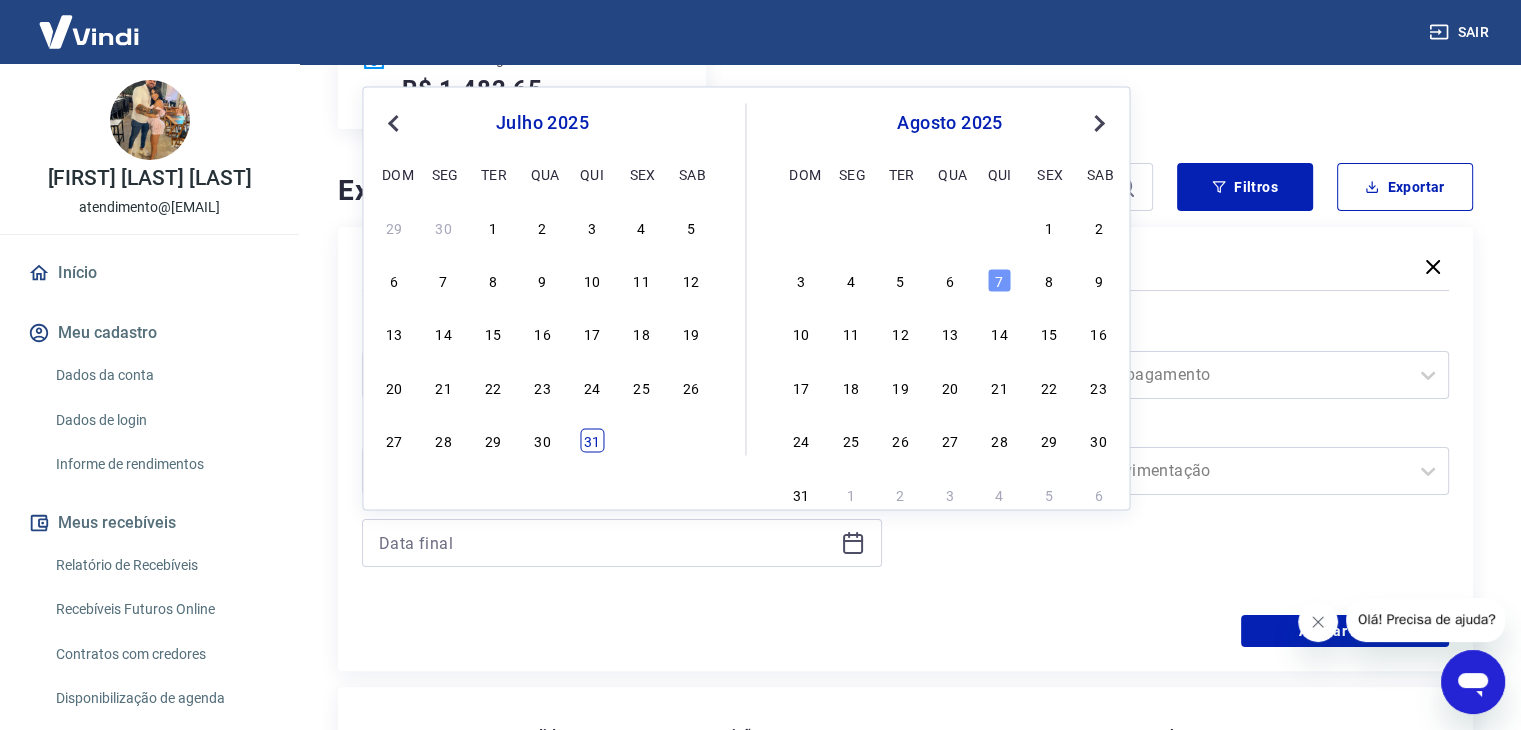 click on "31" at bounding box center (592, 440) 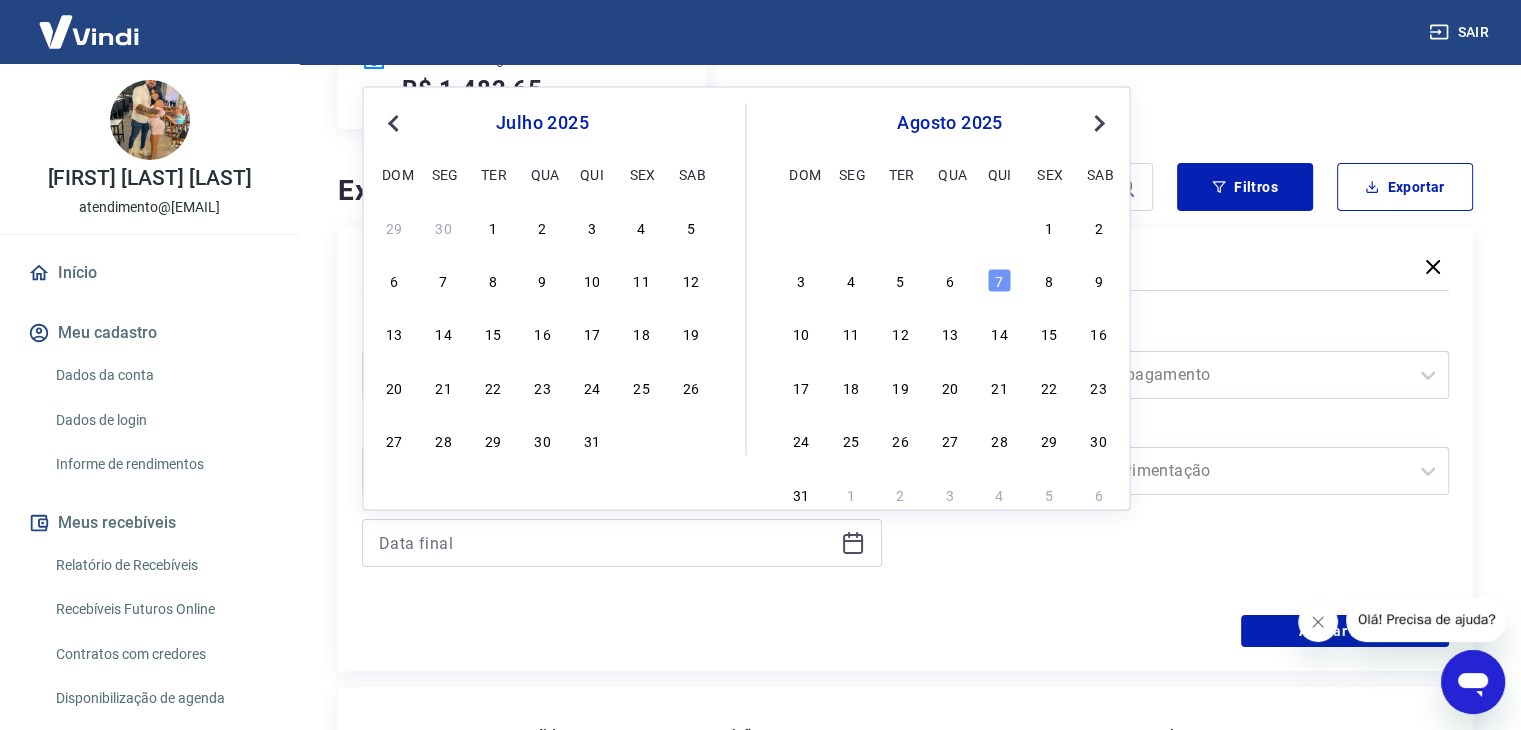 type on "31/07/2025" 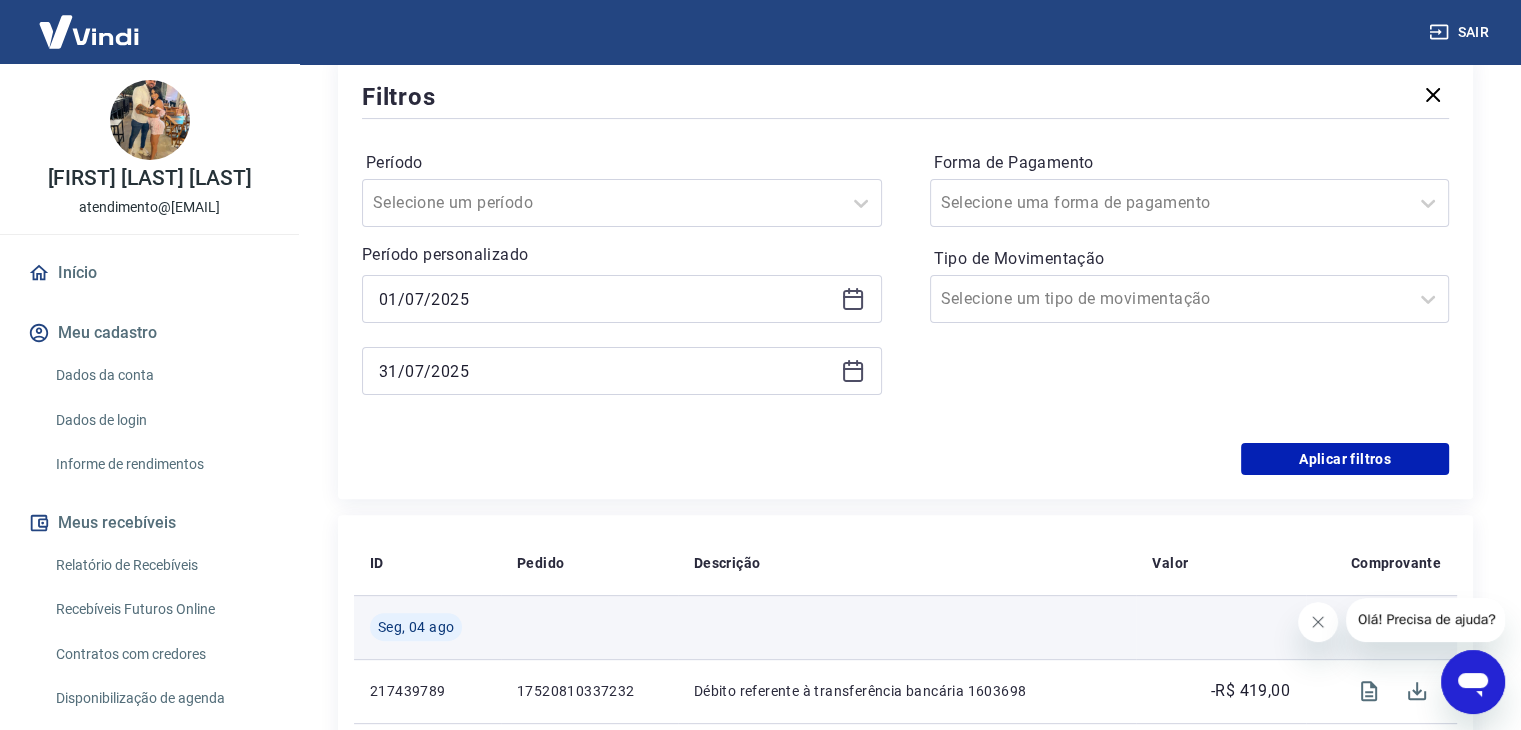 scroll, scrollTop: 500, scrollLeft: 0, axis: vertical 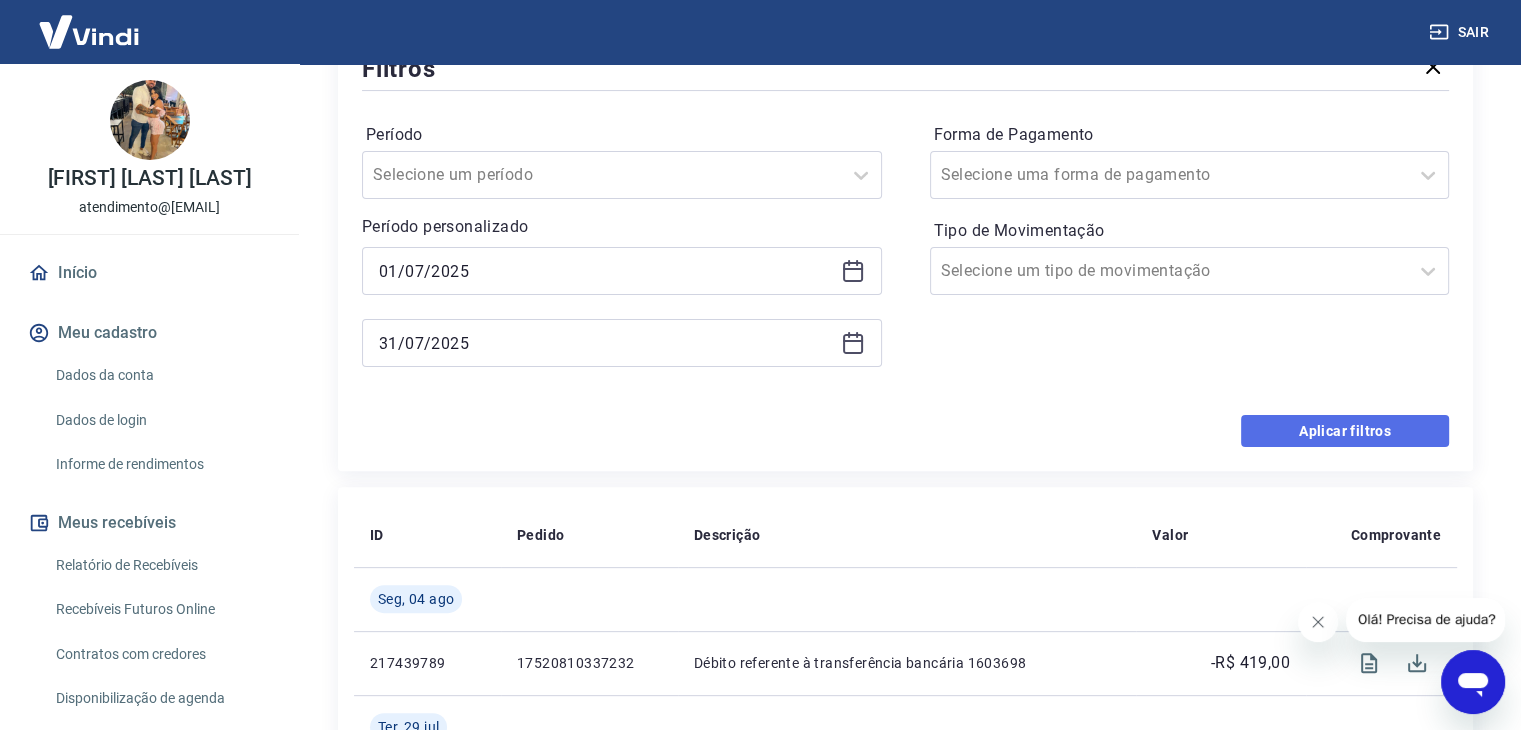 click on "Aplicar filtros" at bounding box center (1345, 431) 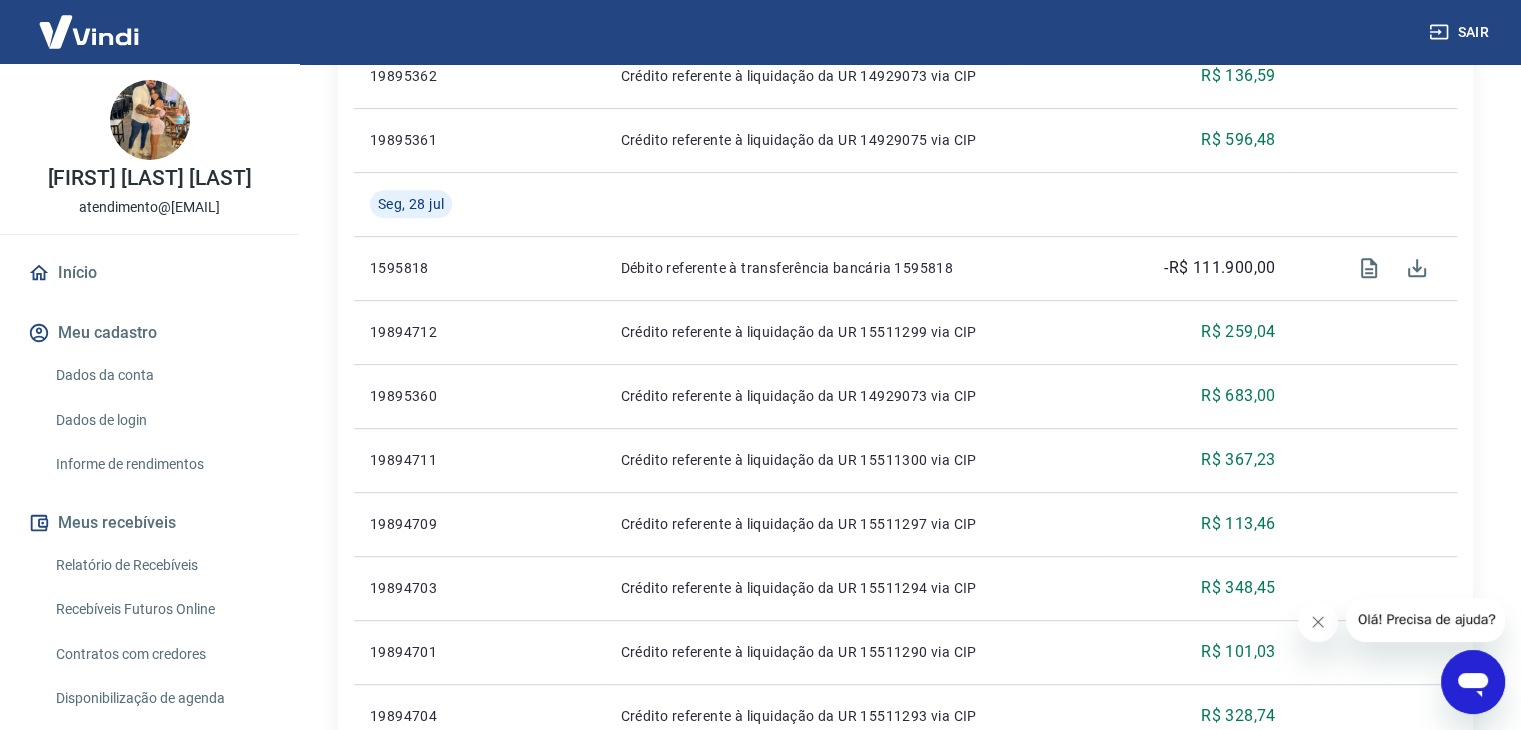scroll, scrollTop: 1000, scrollLeft: 0, axis: vertical 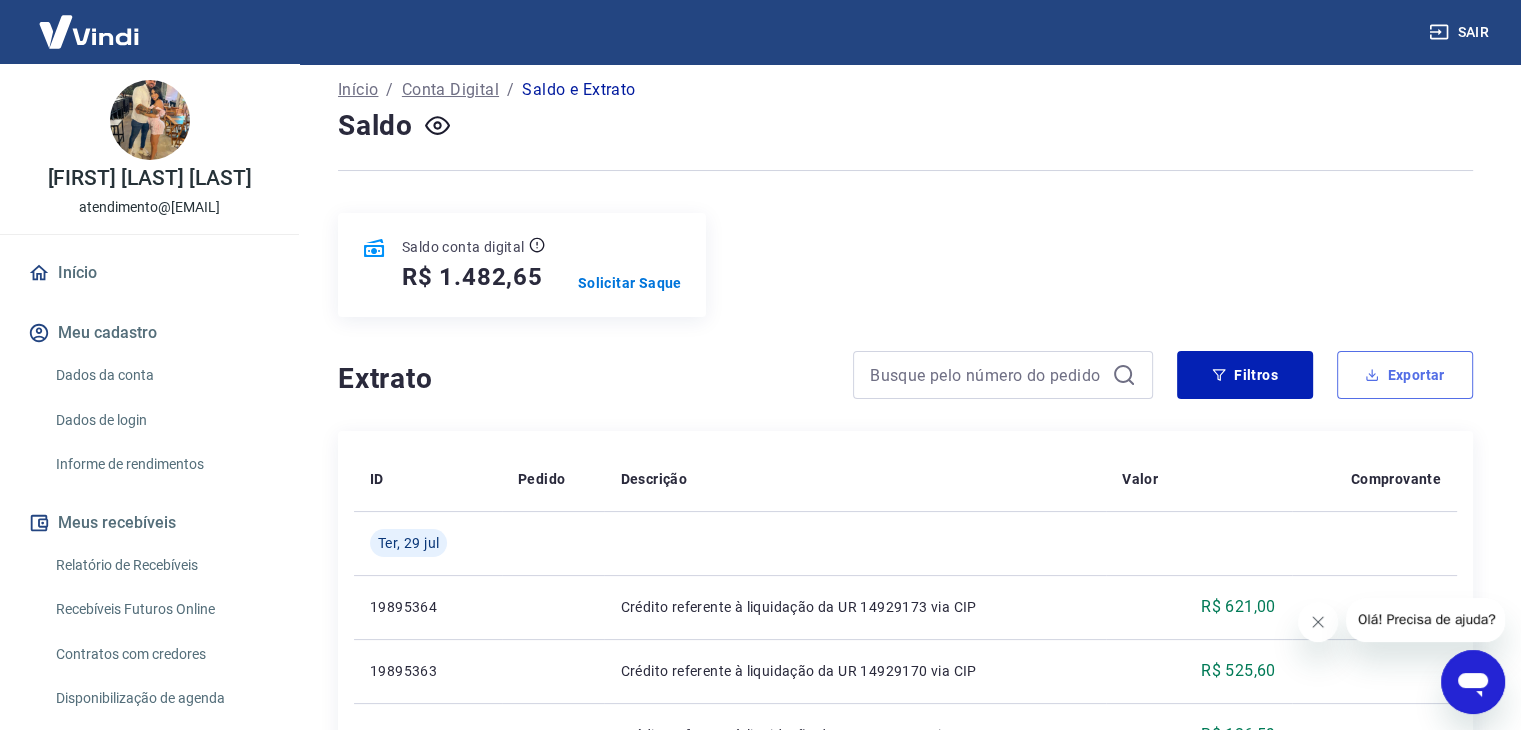 click on "Exportar" at bounding box center (1405, 375) 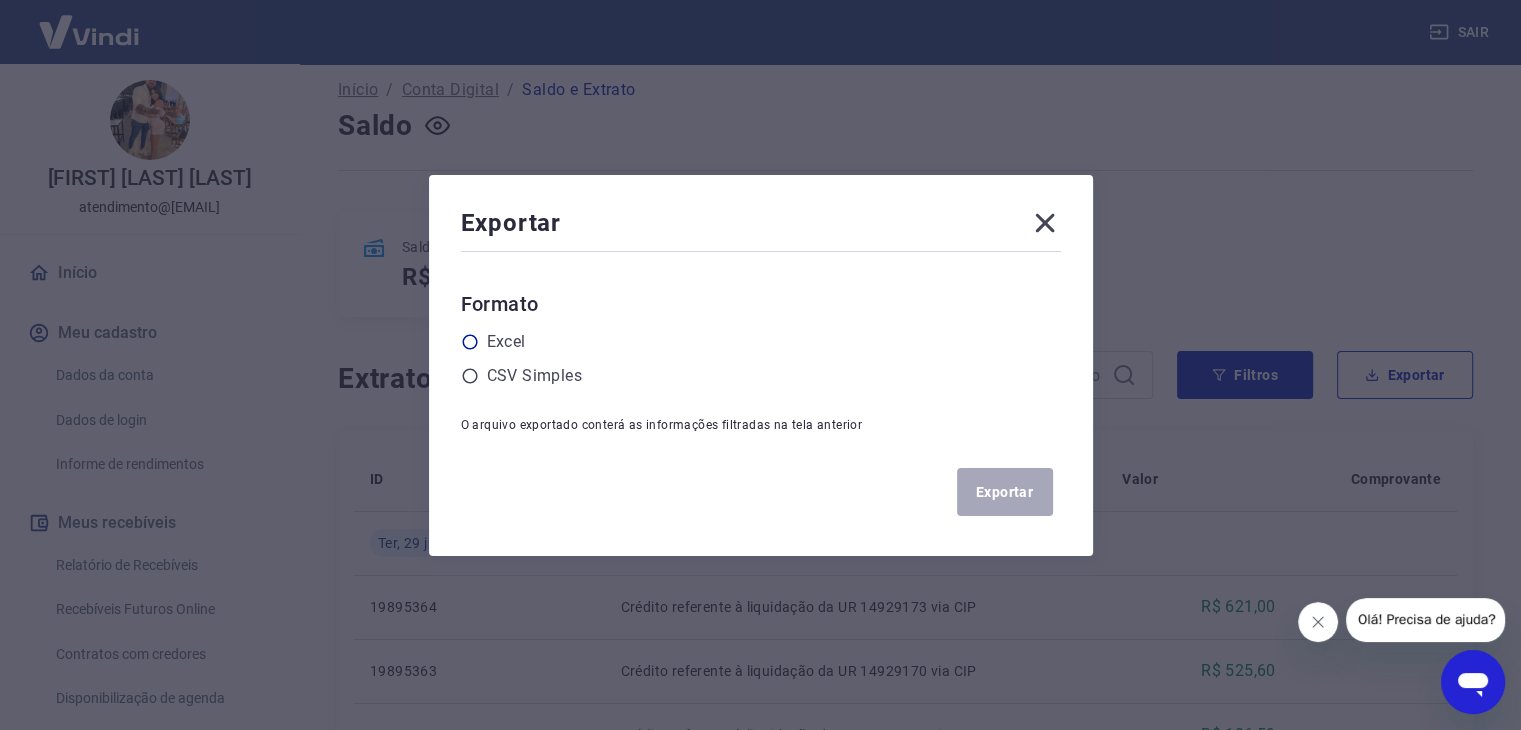 click 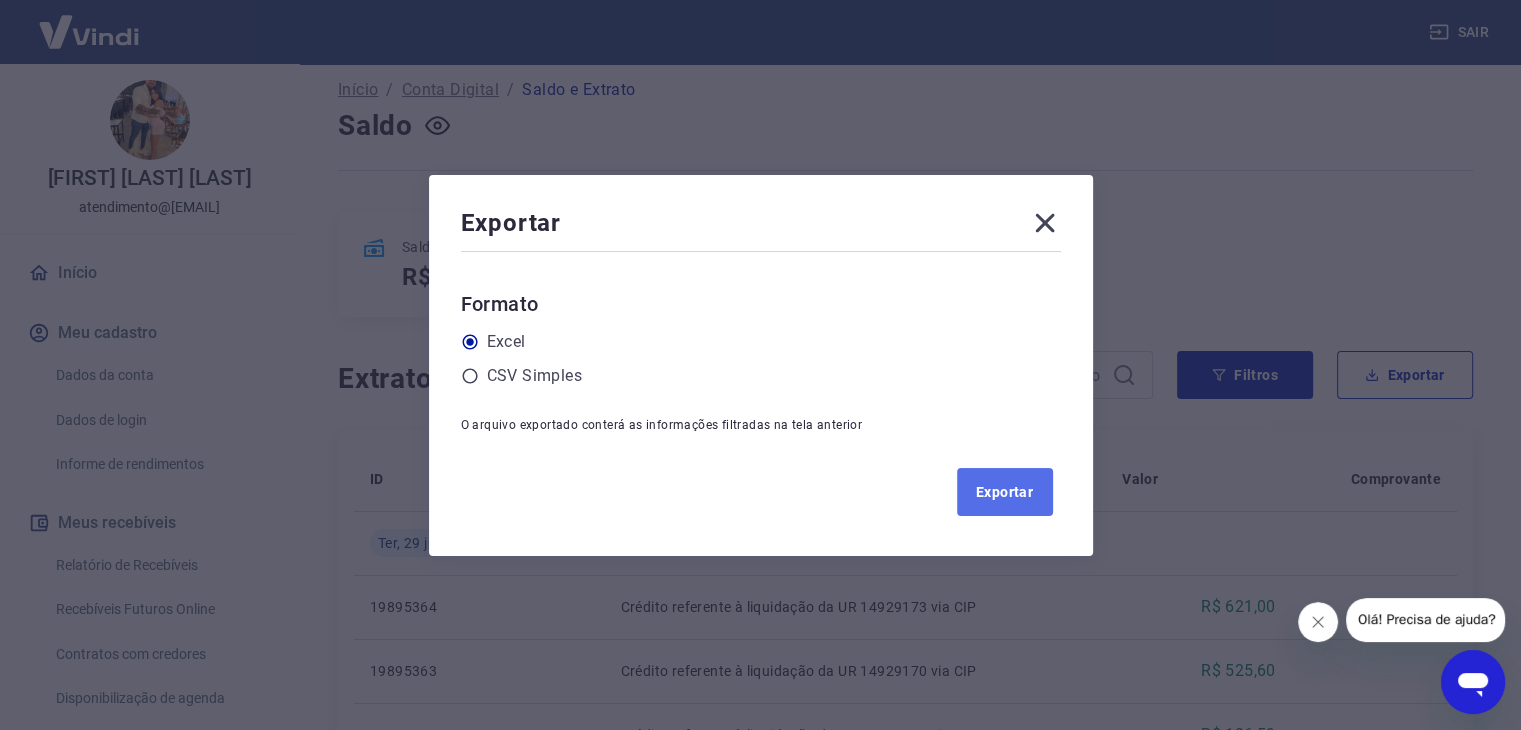 click on "Exportar" at bounding box center [1005, 492] 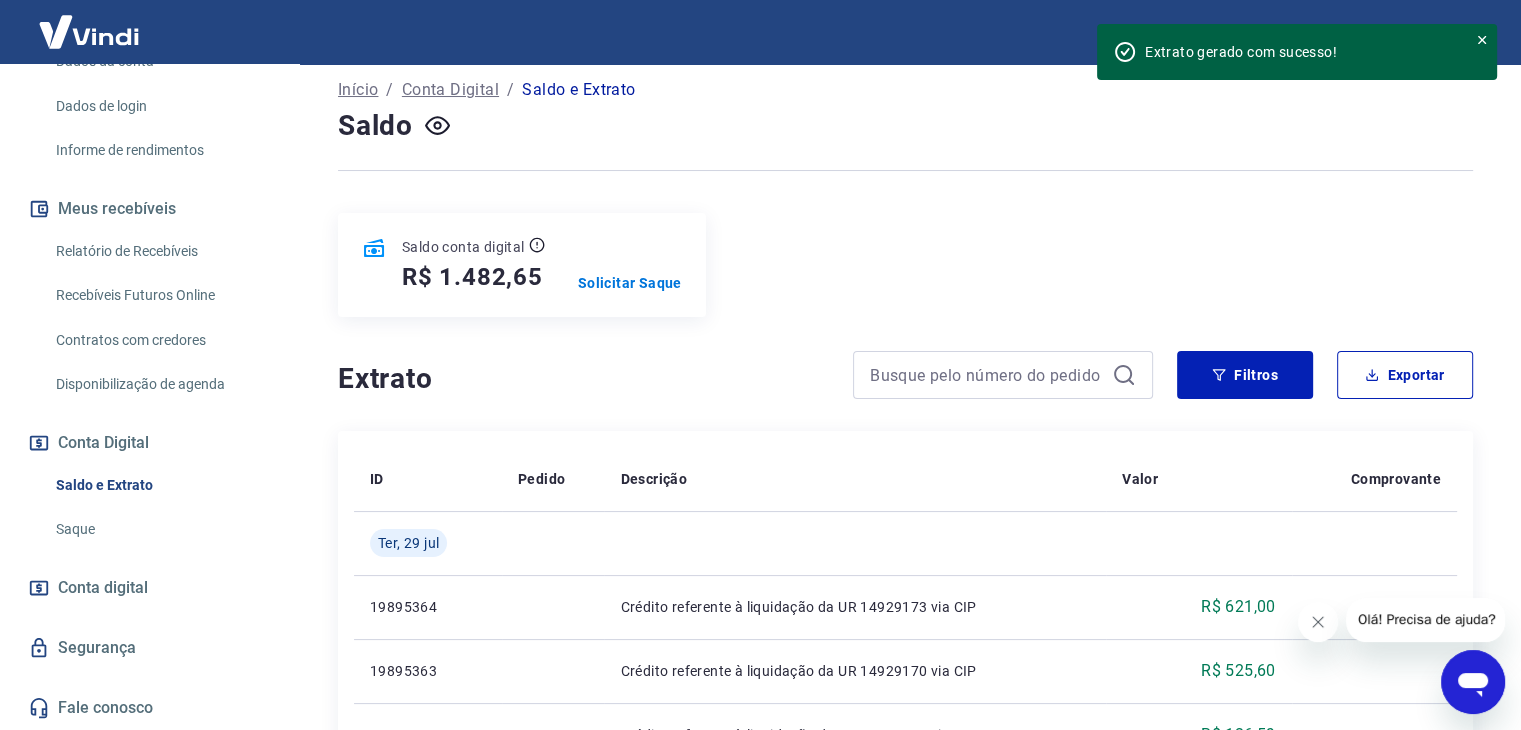 scroll, scrollTop: 334, scrollLeft: 0, axis: vertical 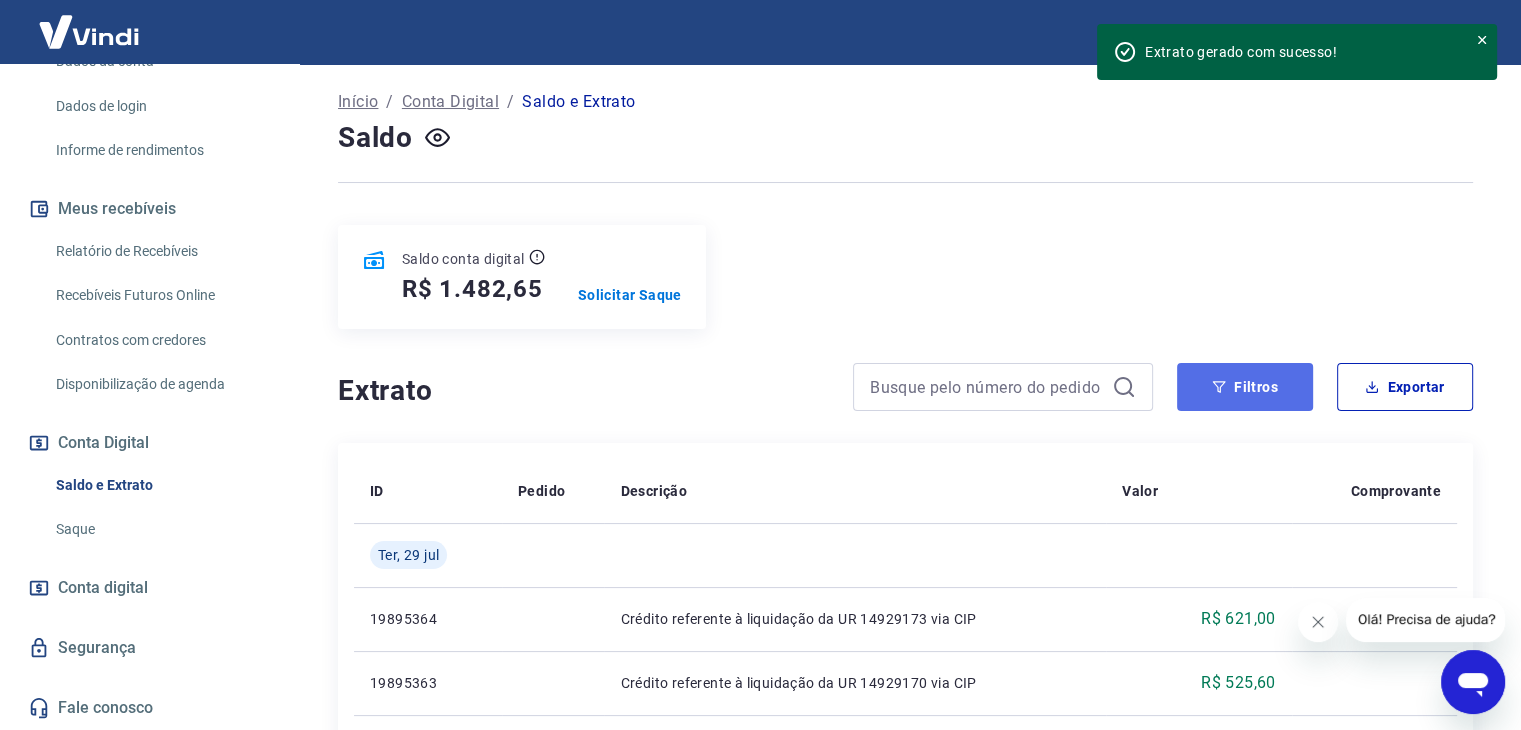 click on "Filtros" at bounding box center [1245, 387] 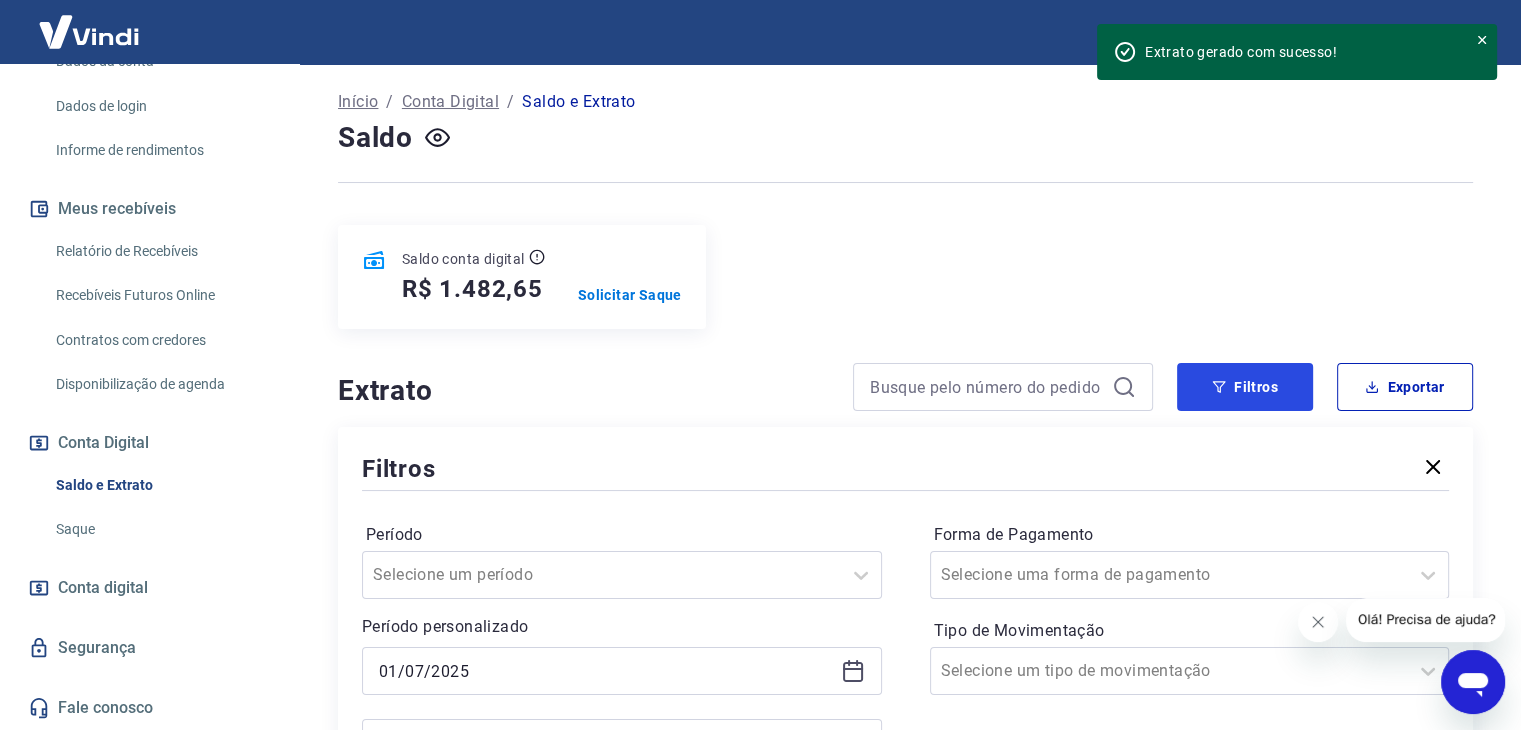 scroll, scrollTop: 300, scrollLeft: 0, axis: vertical 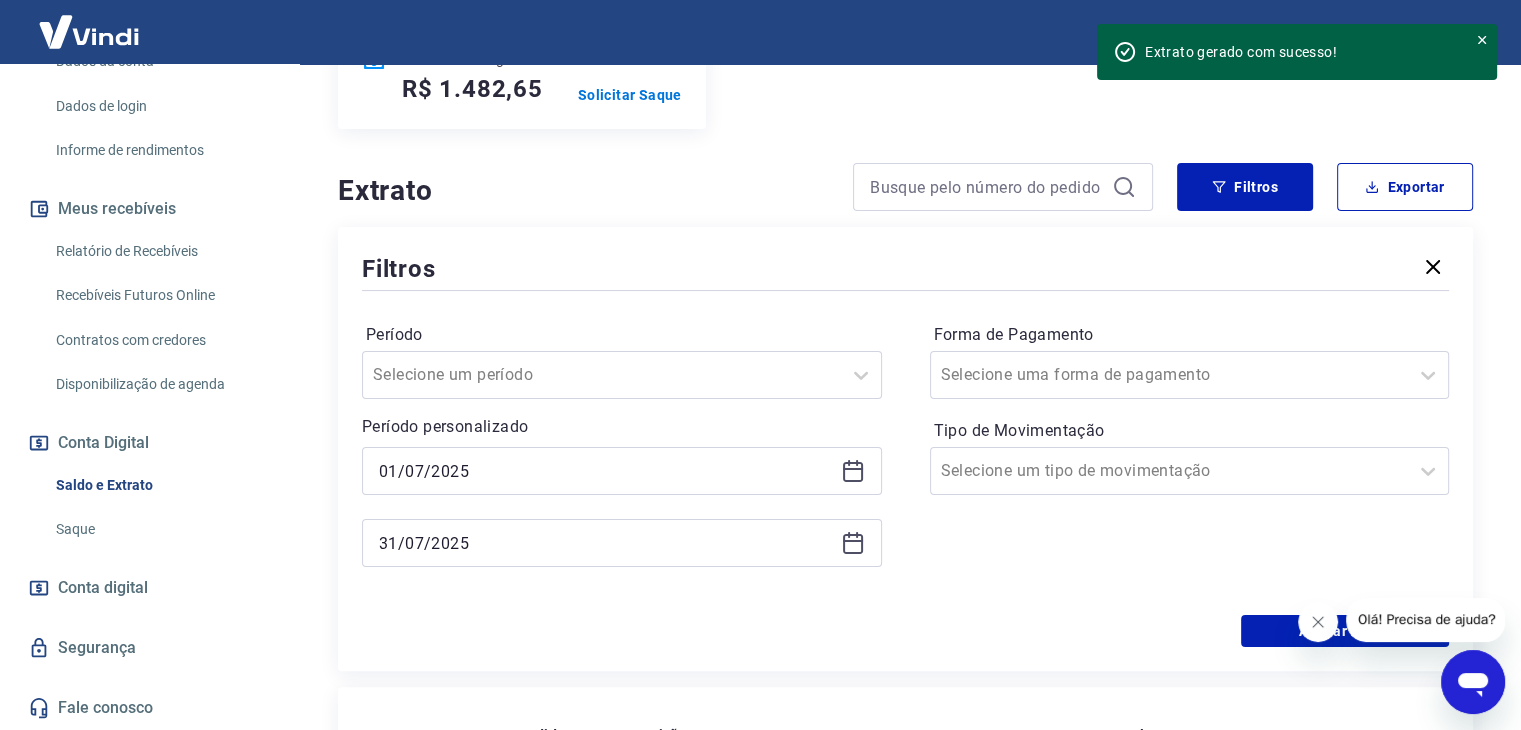 click 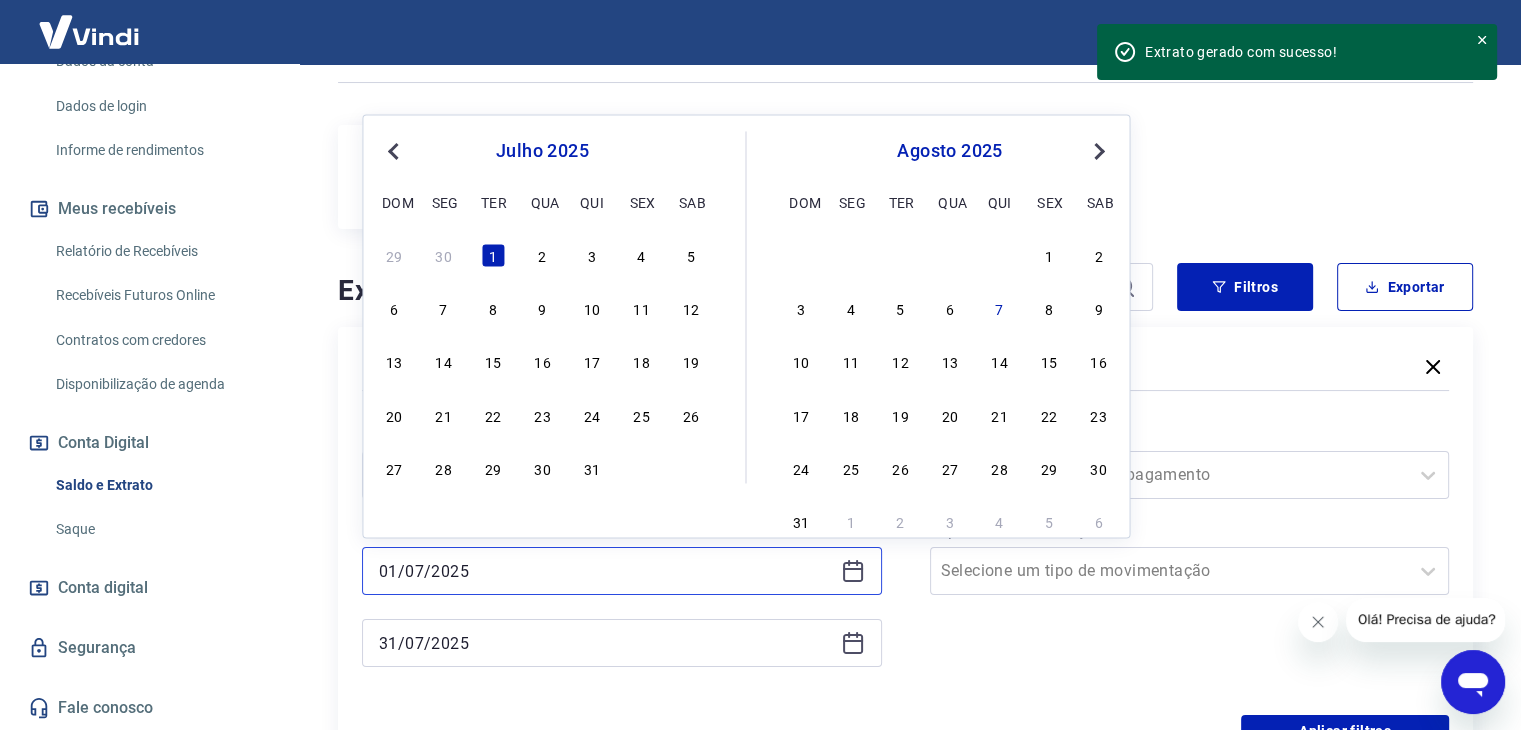scroll, scrollTop: 100, scrollLeft: 0, axis: vertical 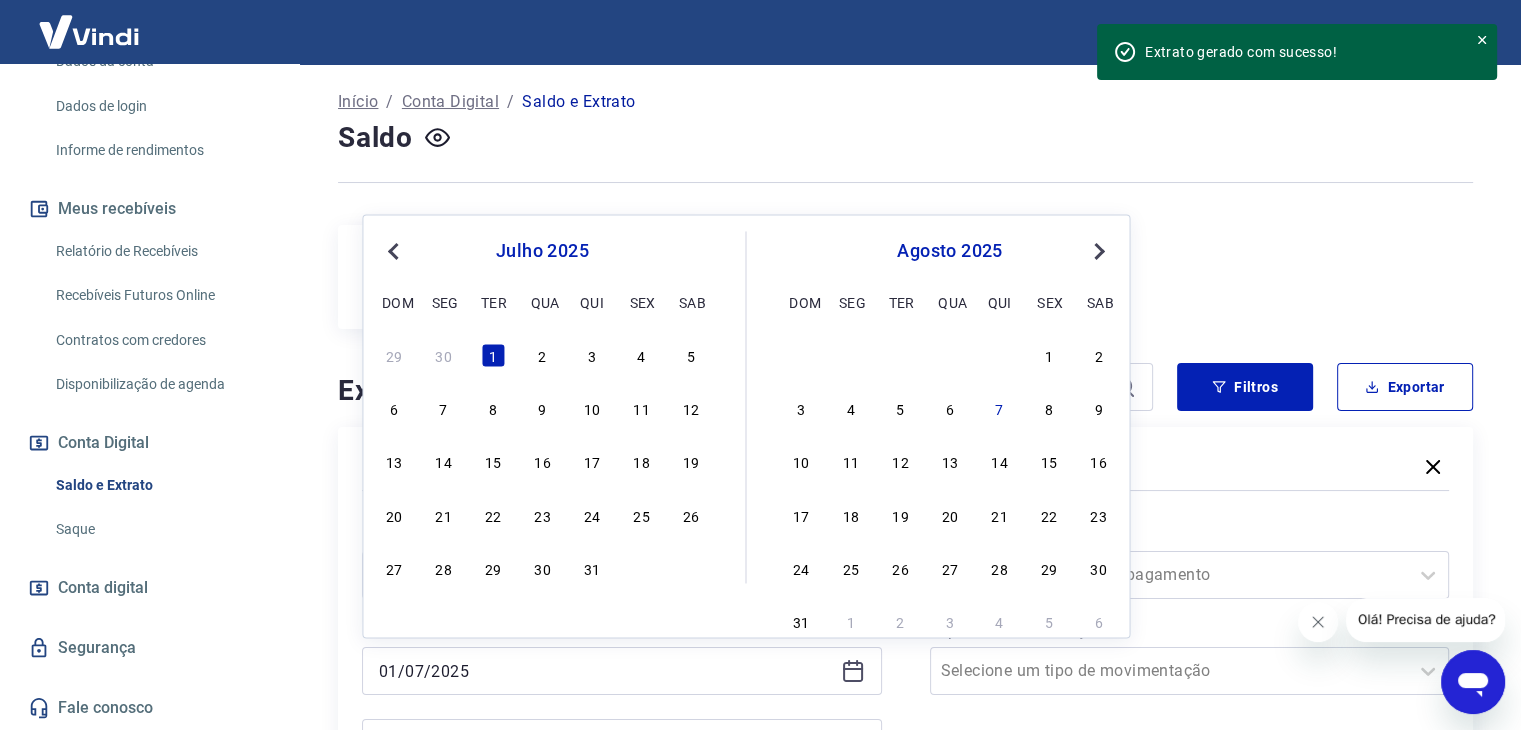 click on "Previous Month" at bounding box center [395, 250] 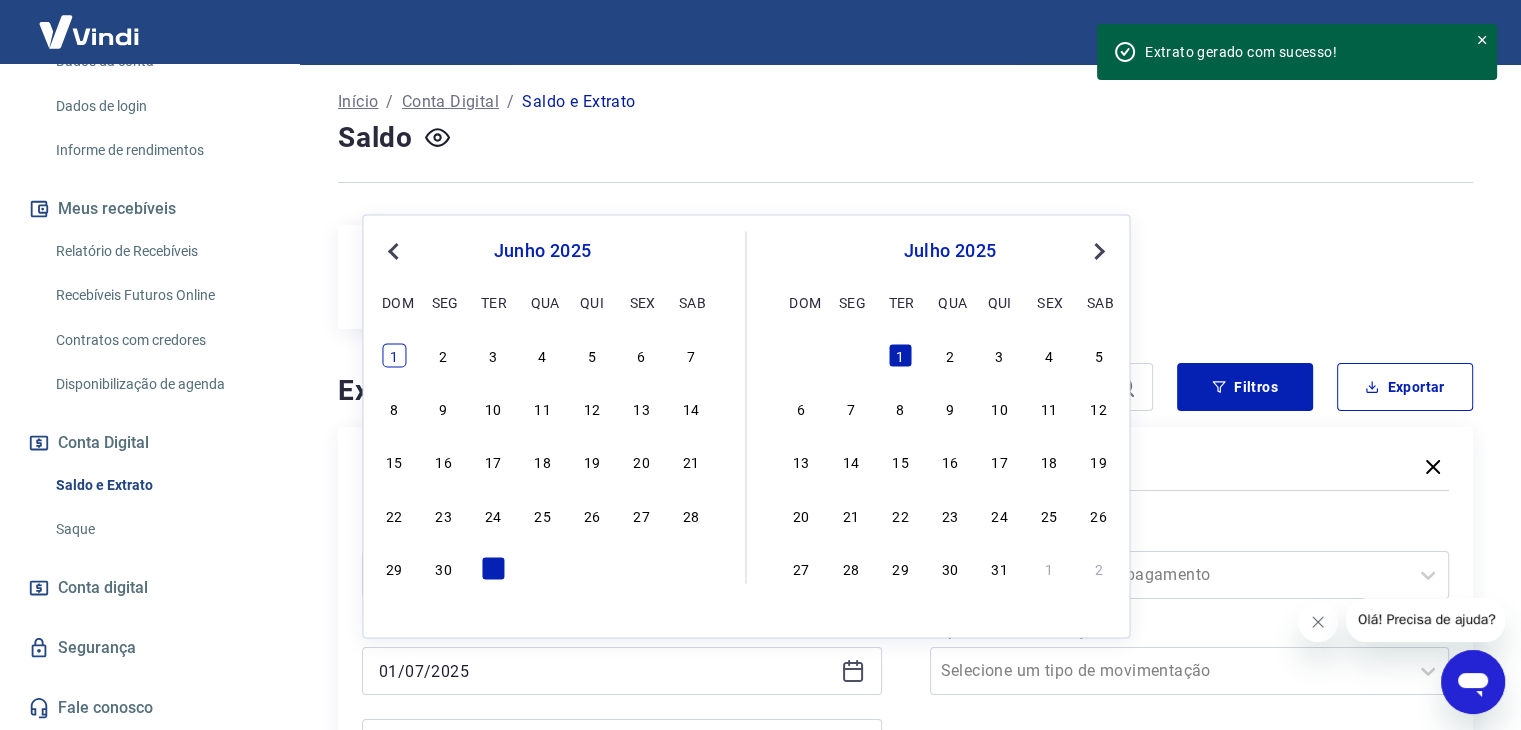 click on "1" at bounding box center [394, 355] 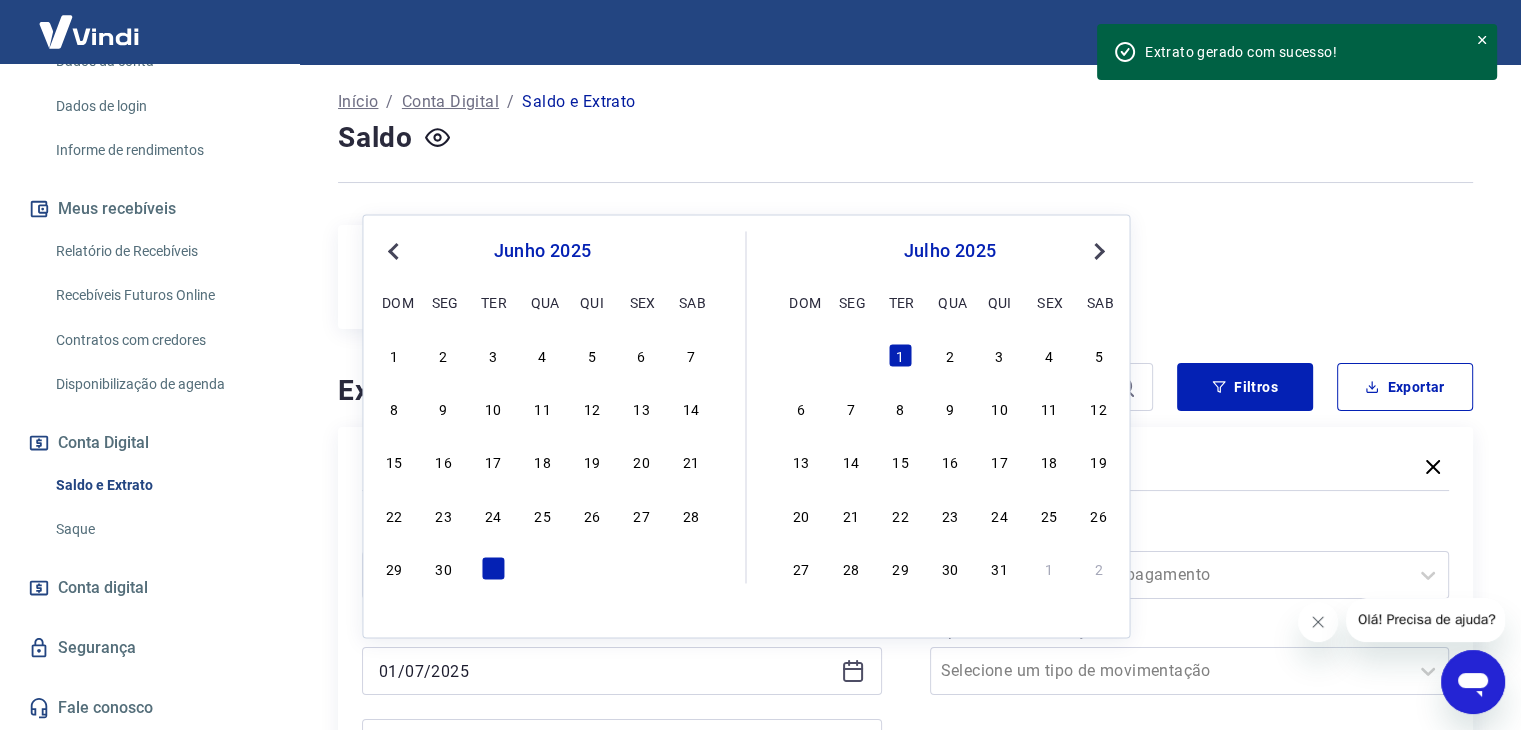 type on "01/06/2025" 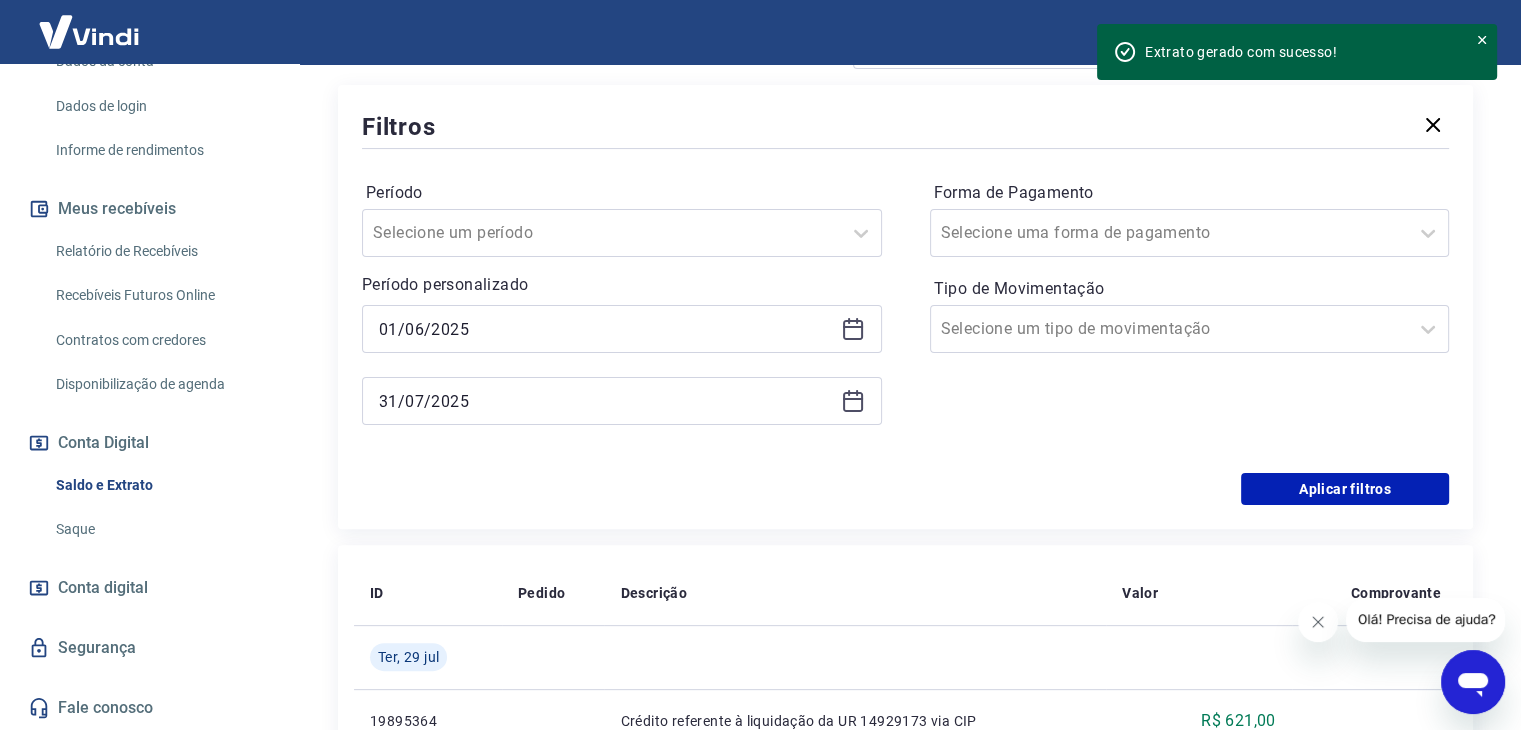 scroll, scrollTop: 500, scrollLeft: 0, axis: vertical 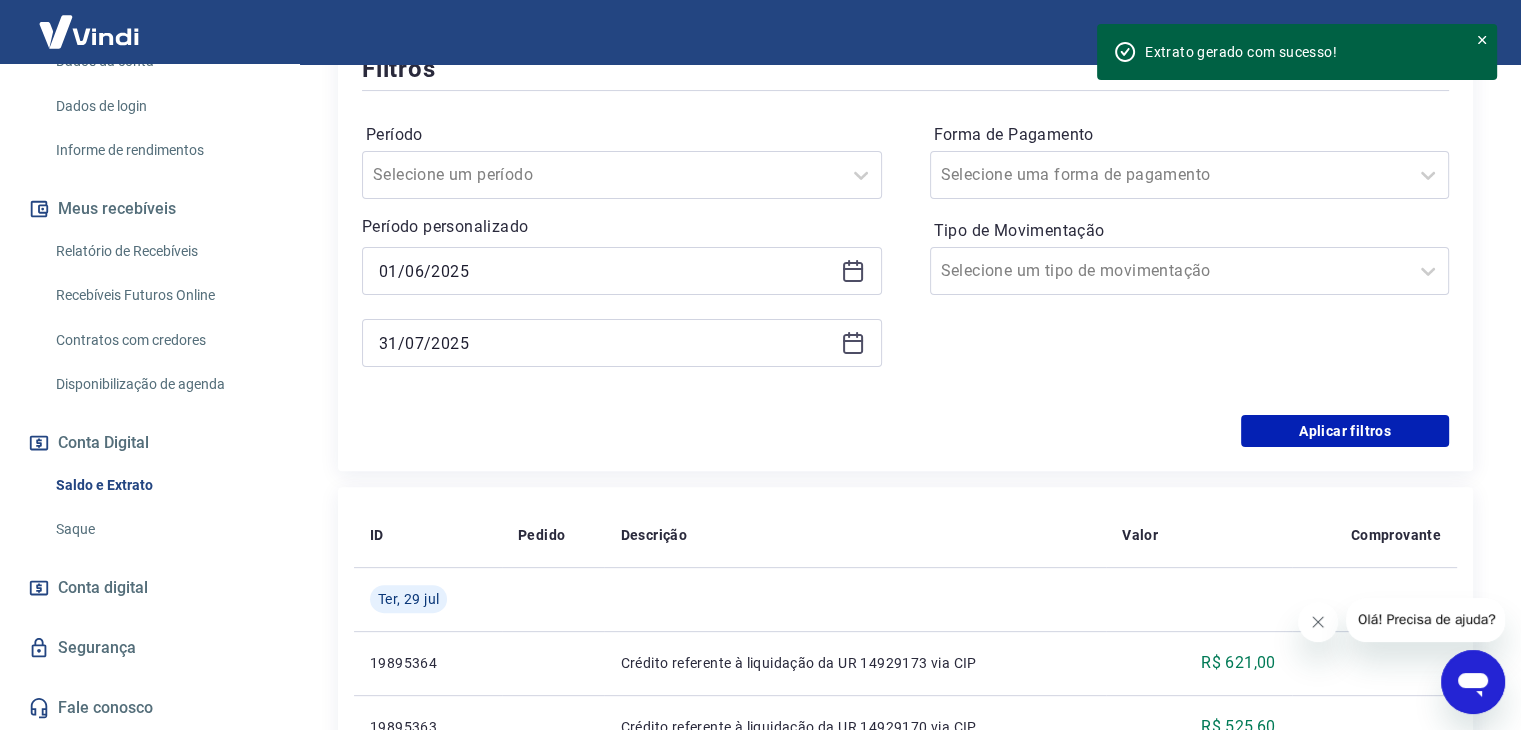 click on "31/07/2025" at bounding box center (622, 343) 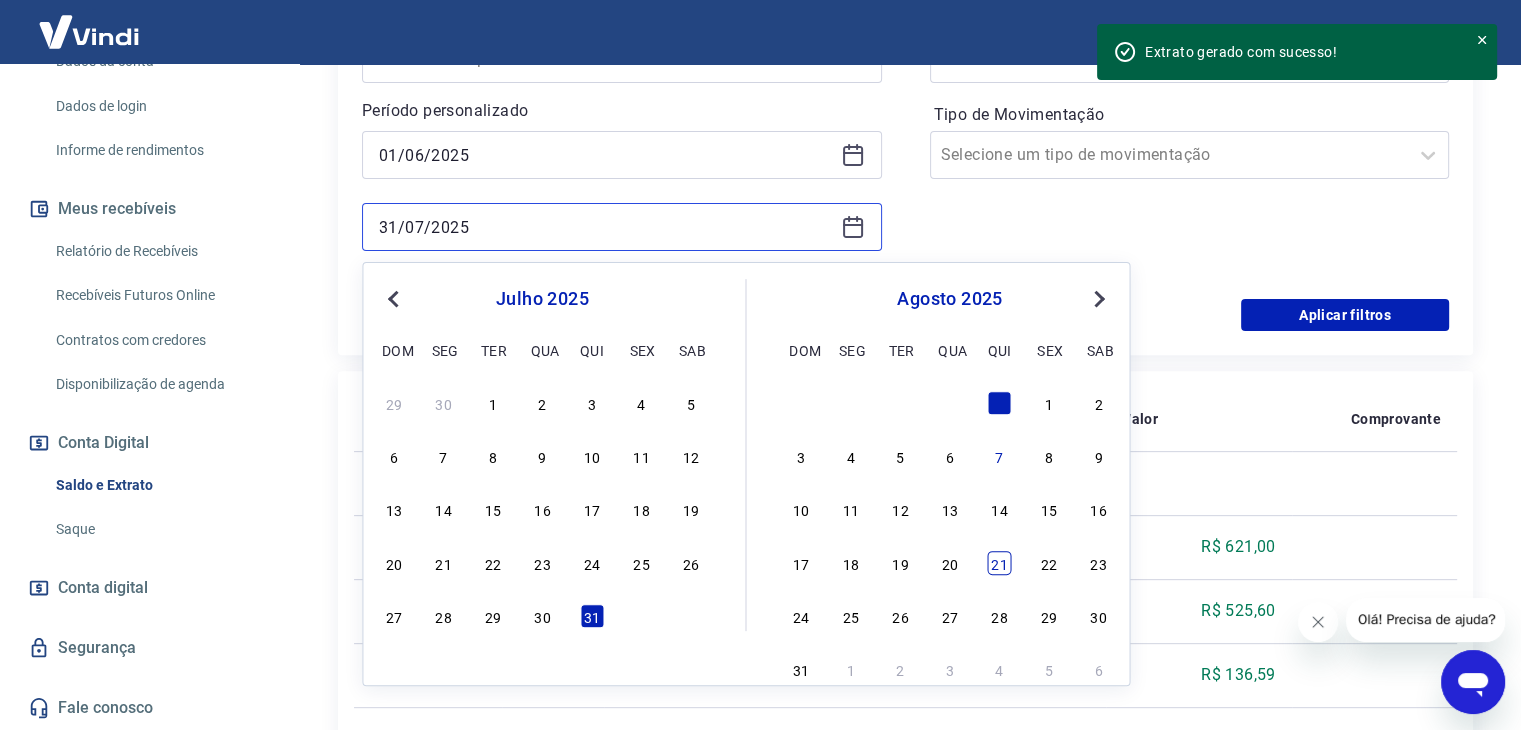scroll, scrollTop: 700, scrollLeft: 0, axis: vertical 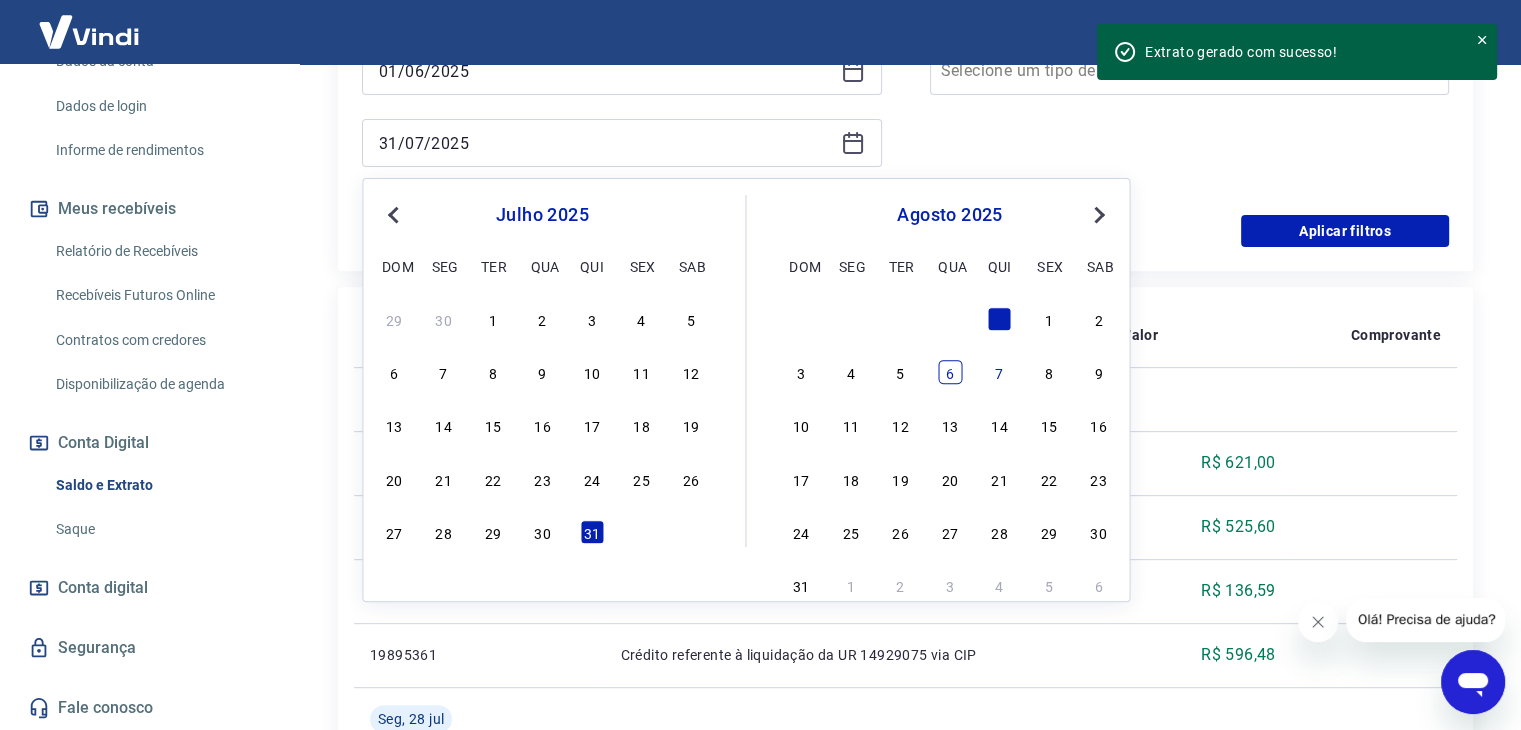 click on "6" at bounding box center (950, 372) 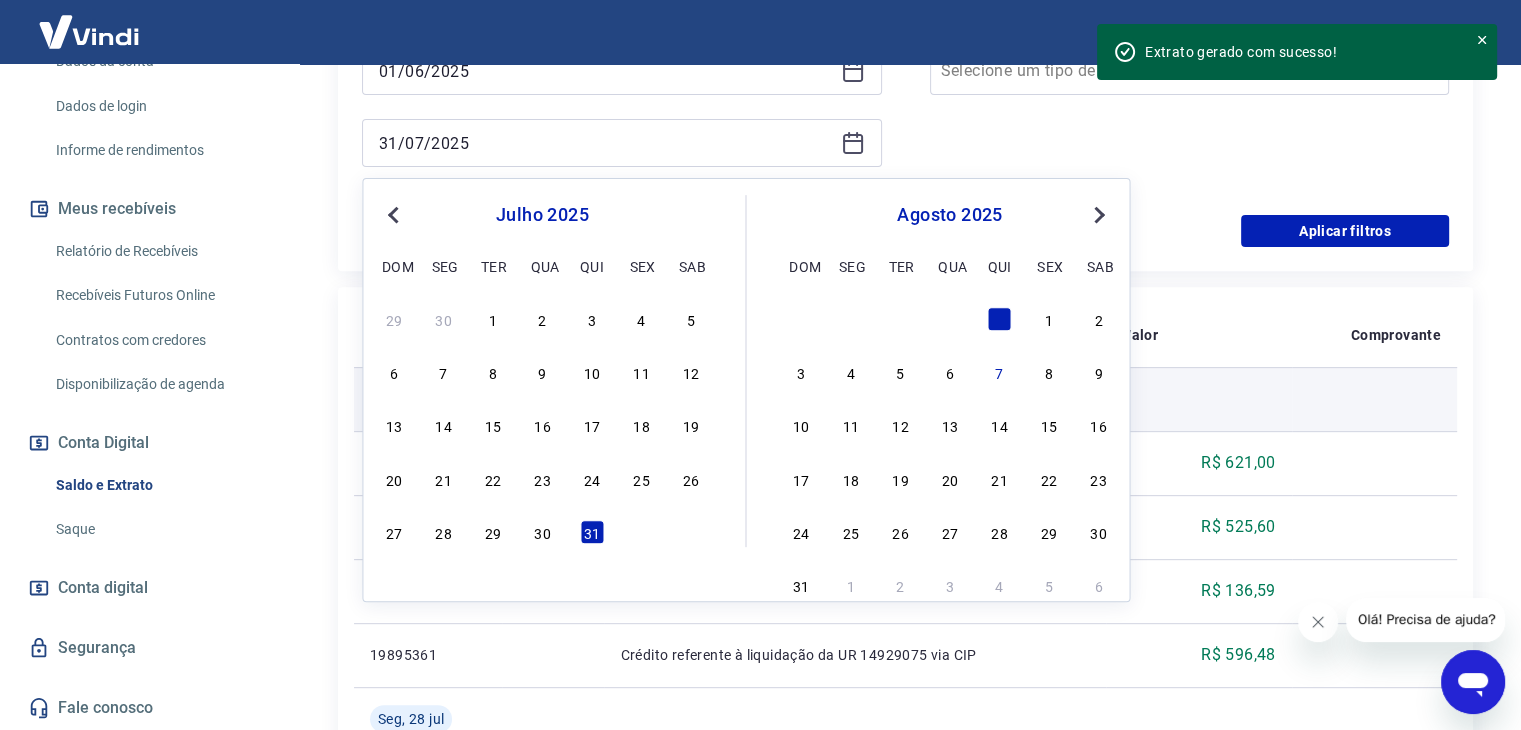 type on "06/08/2025" 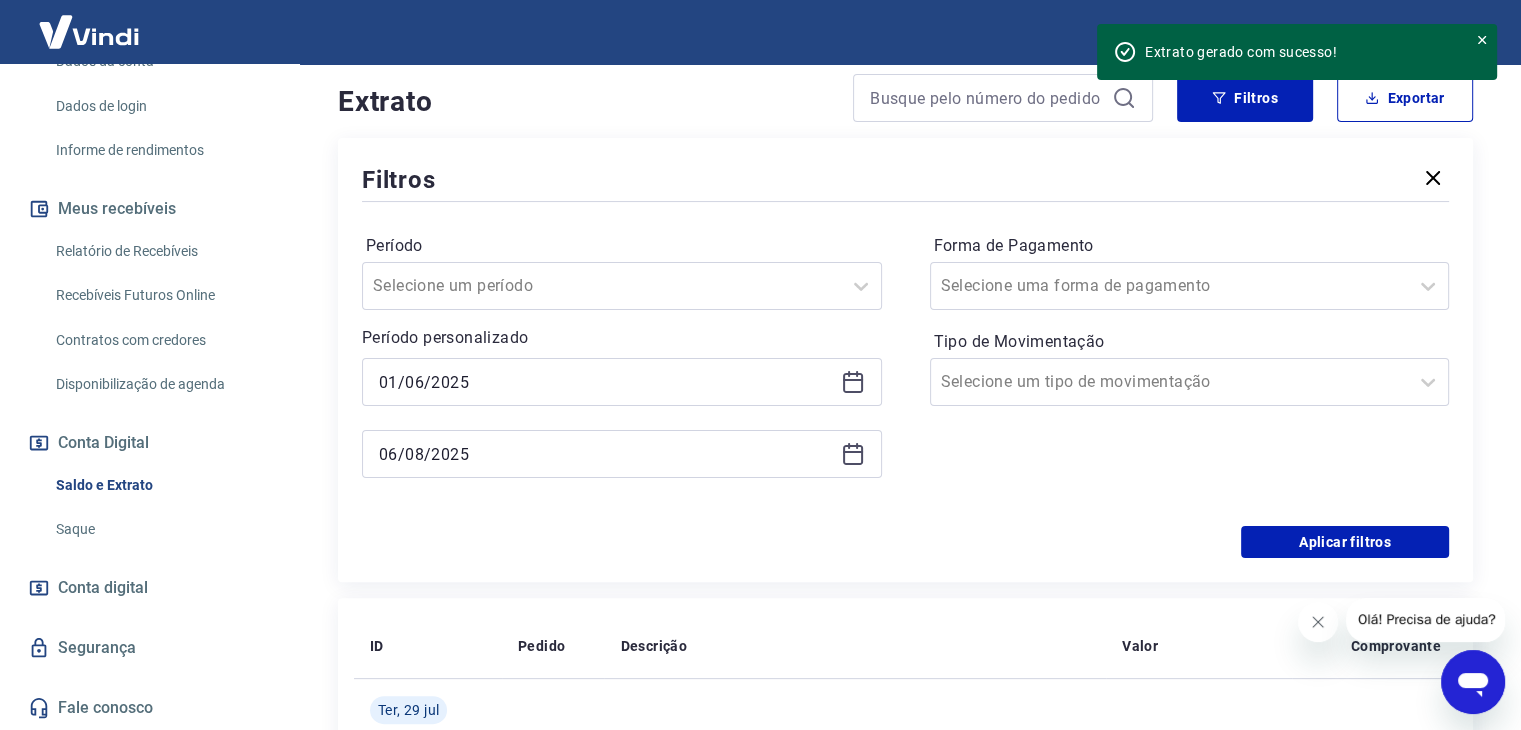 scroll, scrollTop: 400, scrollLeft: 0, axis: vertical 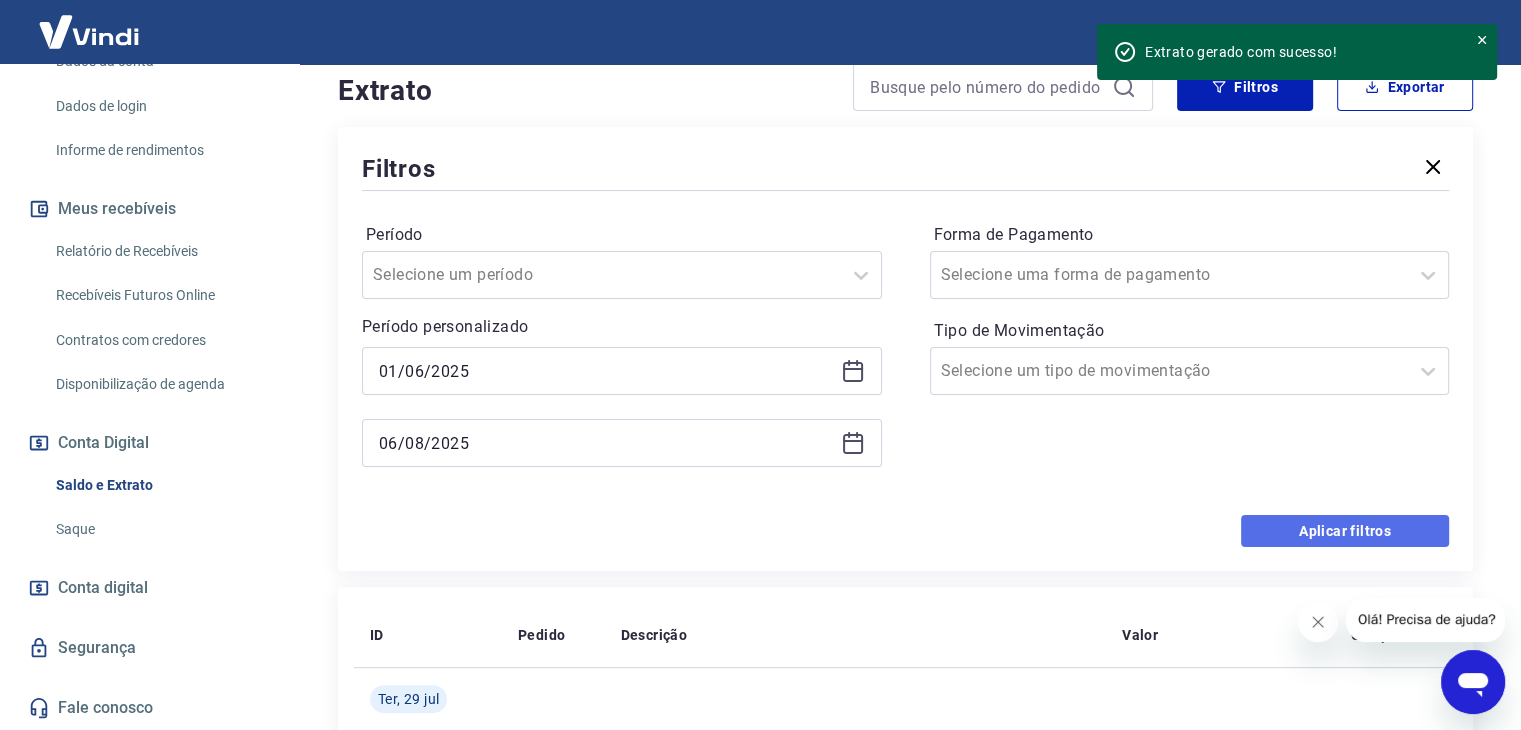 click on "Aplicar filtros" at bounding box center (1345, 531) 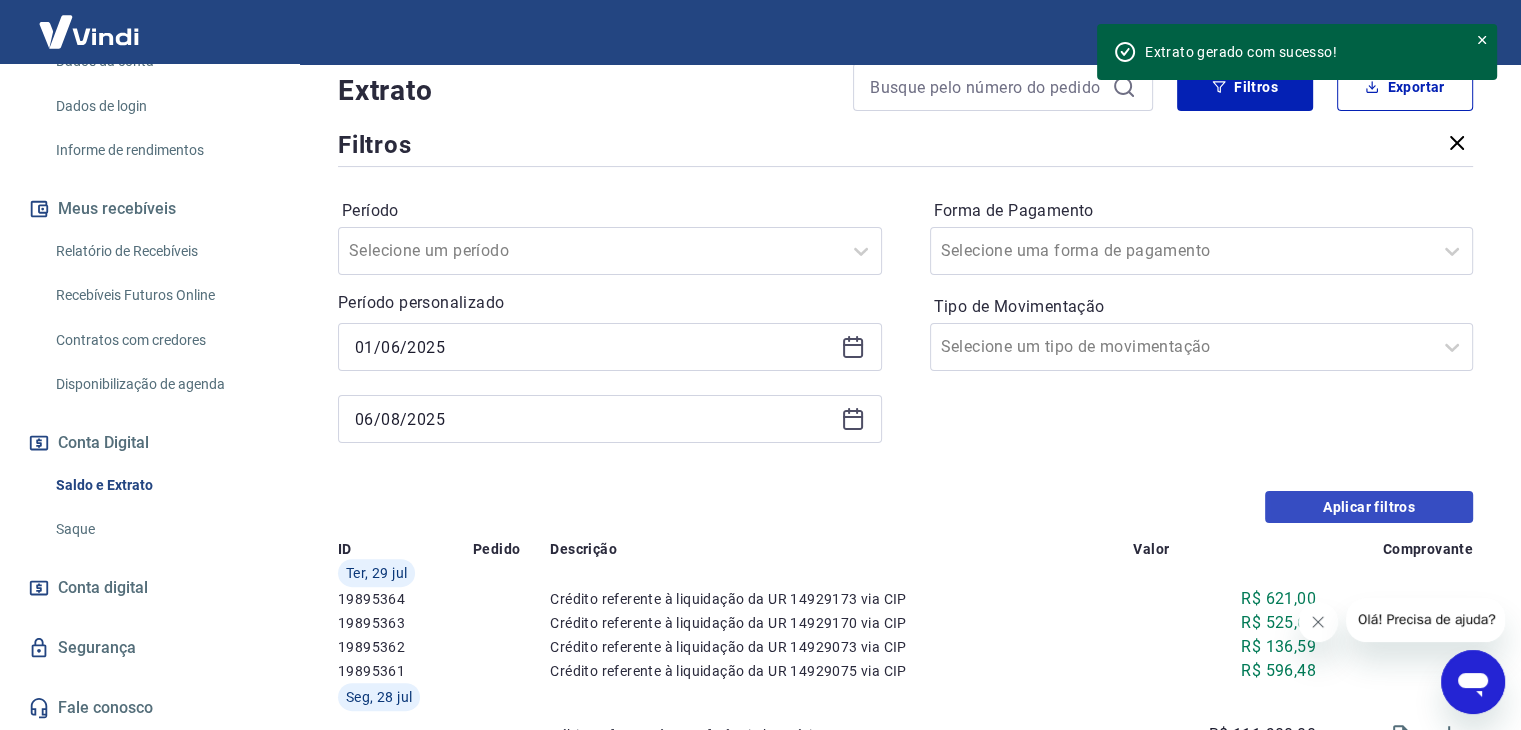 scroll, scrollTop: 0, scrollLeft: 0, axis: both 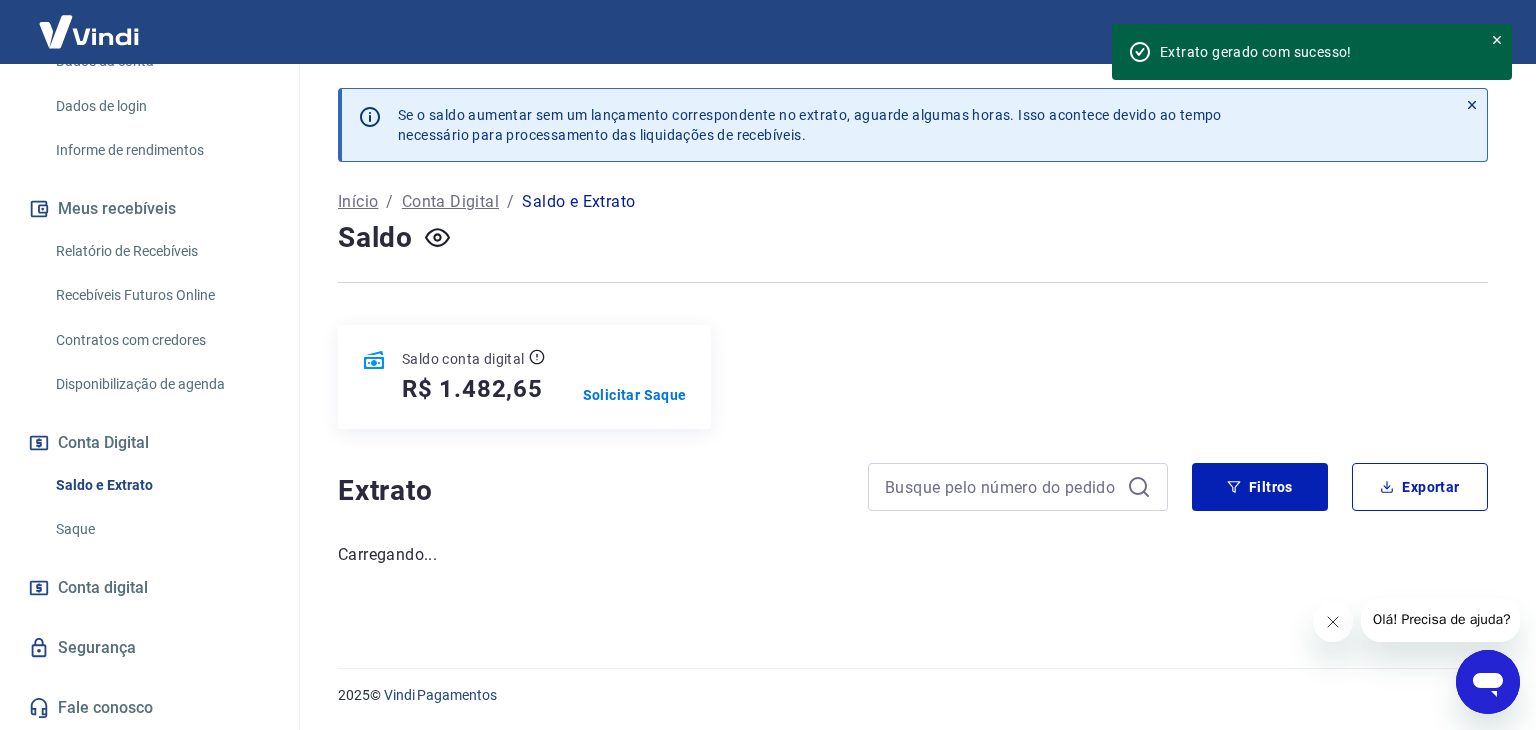 click on "Saldo" at bounding box center (913, 238) 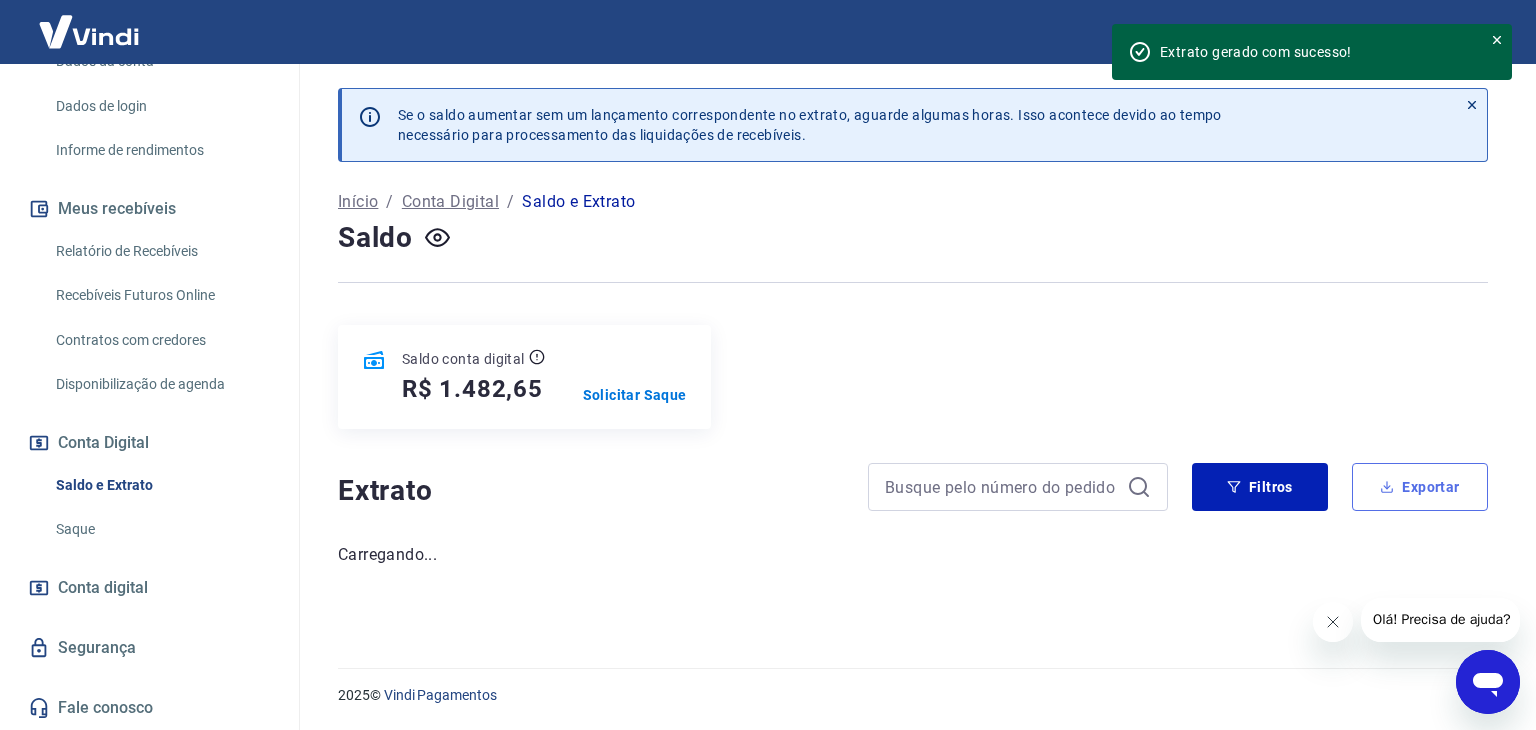click 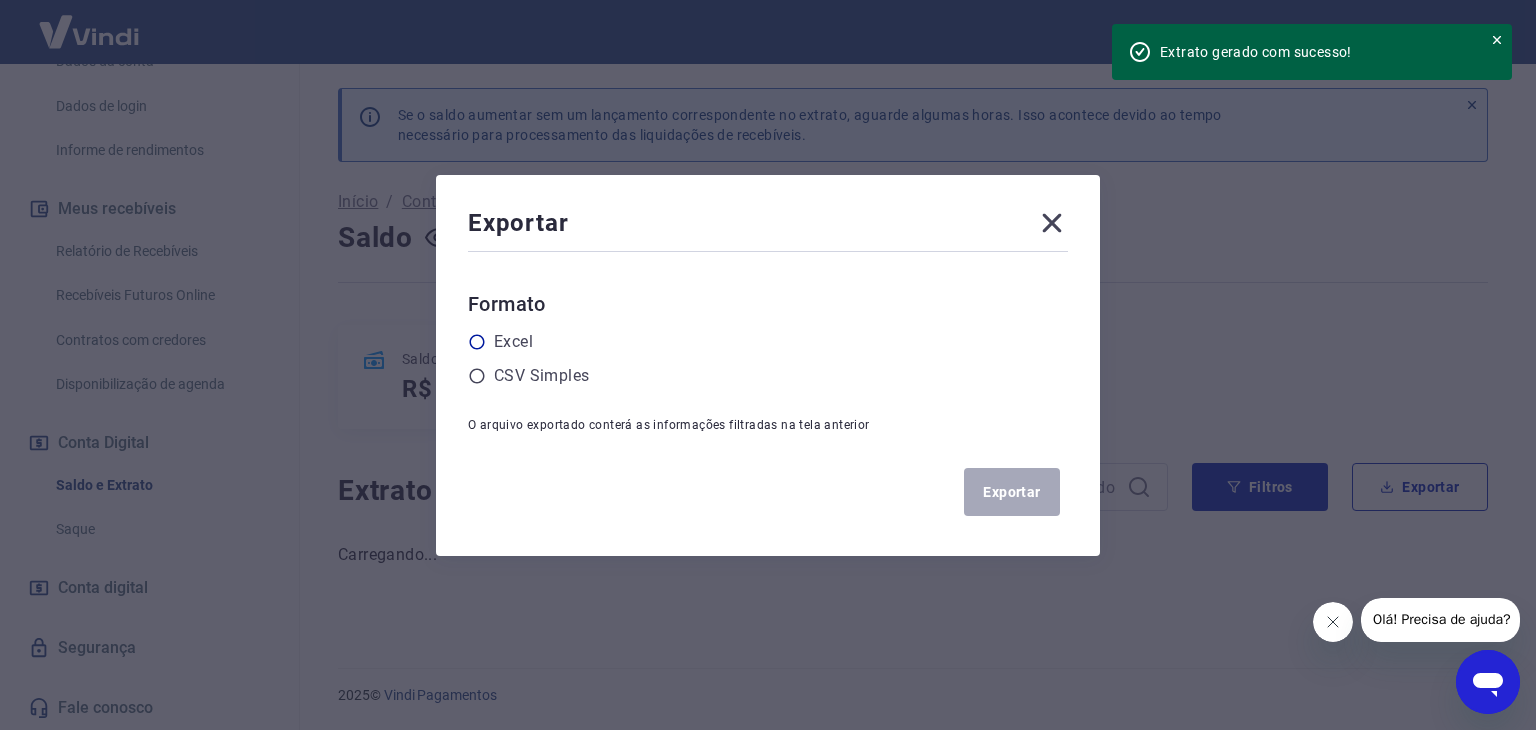 click 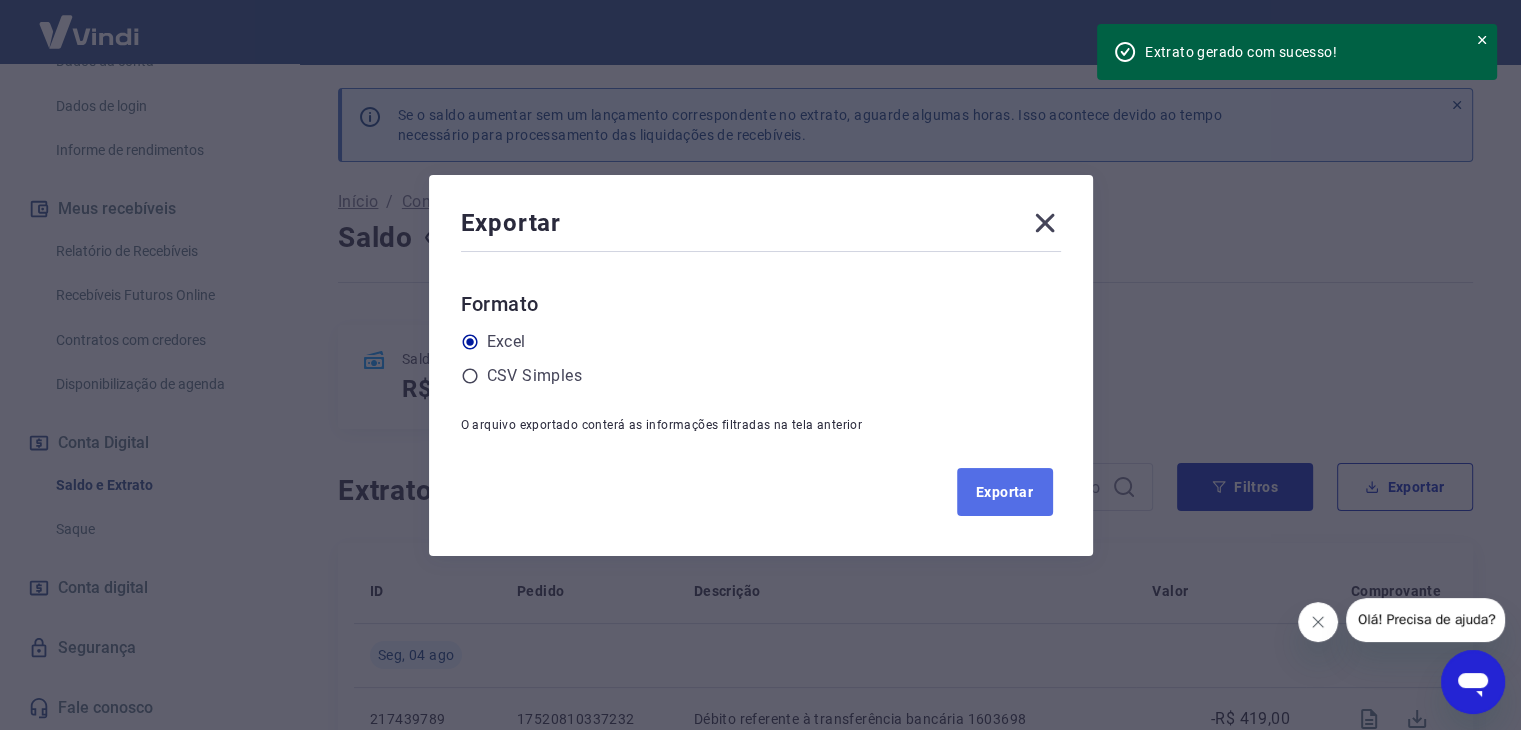 click on "Exportar" at bounding box center (1005, 492) 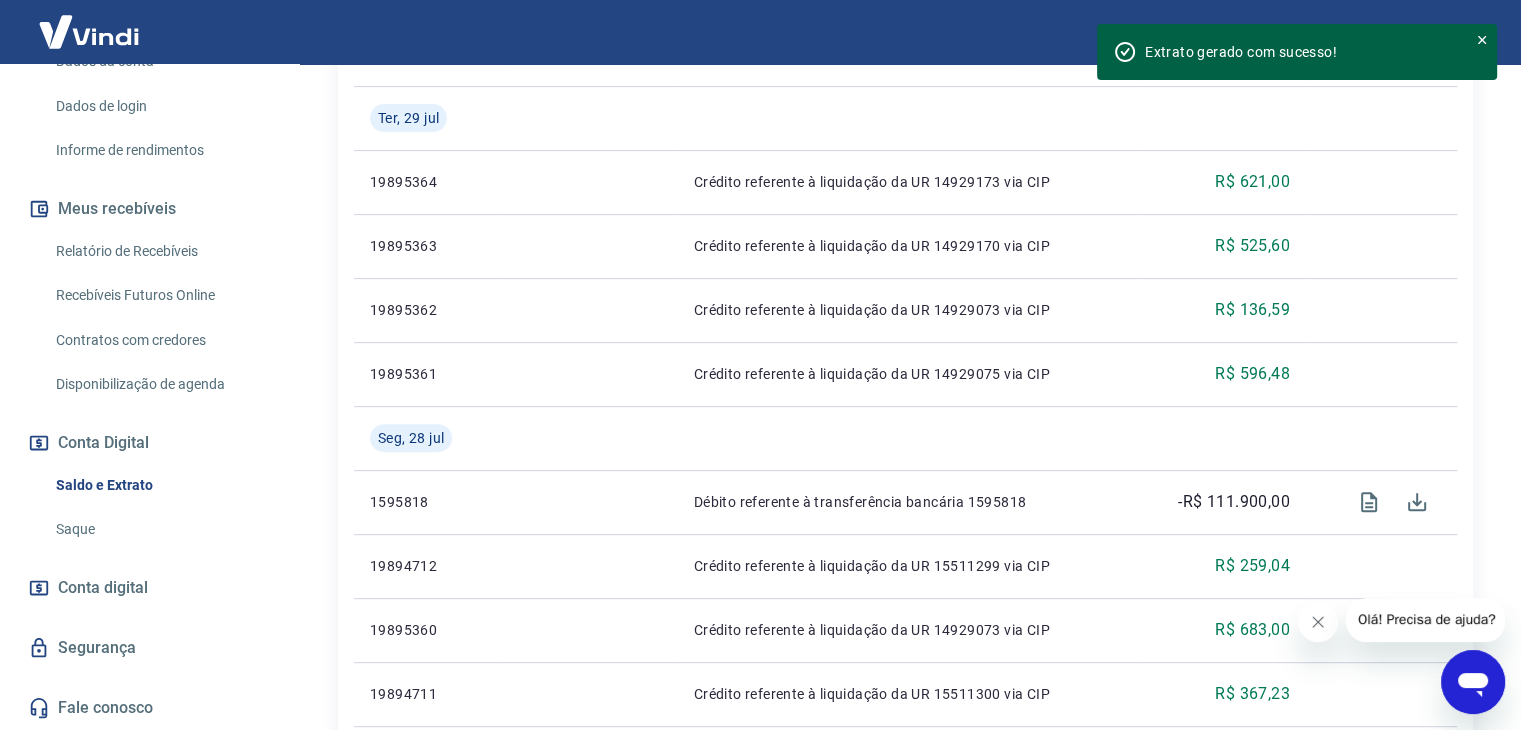 scroll, scrollTop: 700, scrollLeft: 0, axis: vertical 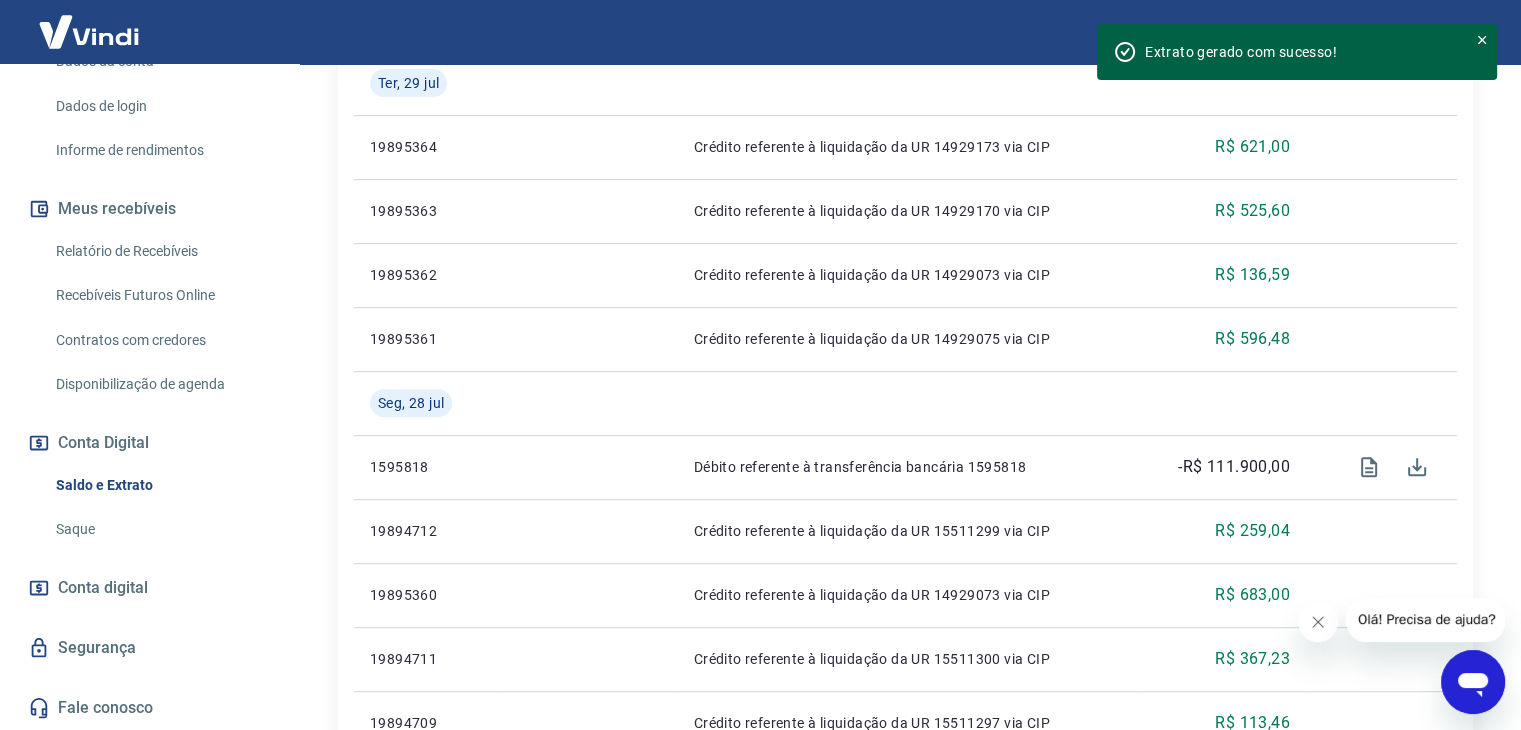 drag, startPoint x: 65, startPoint y: 533, endPoint x: 77, endPoint y: 537, distance: 12.649111 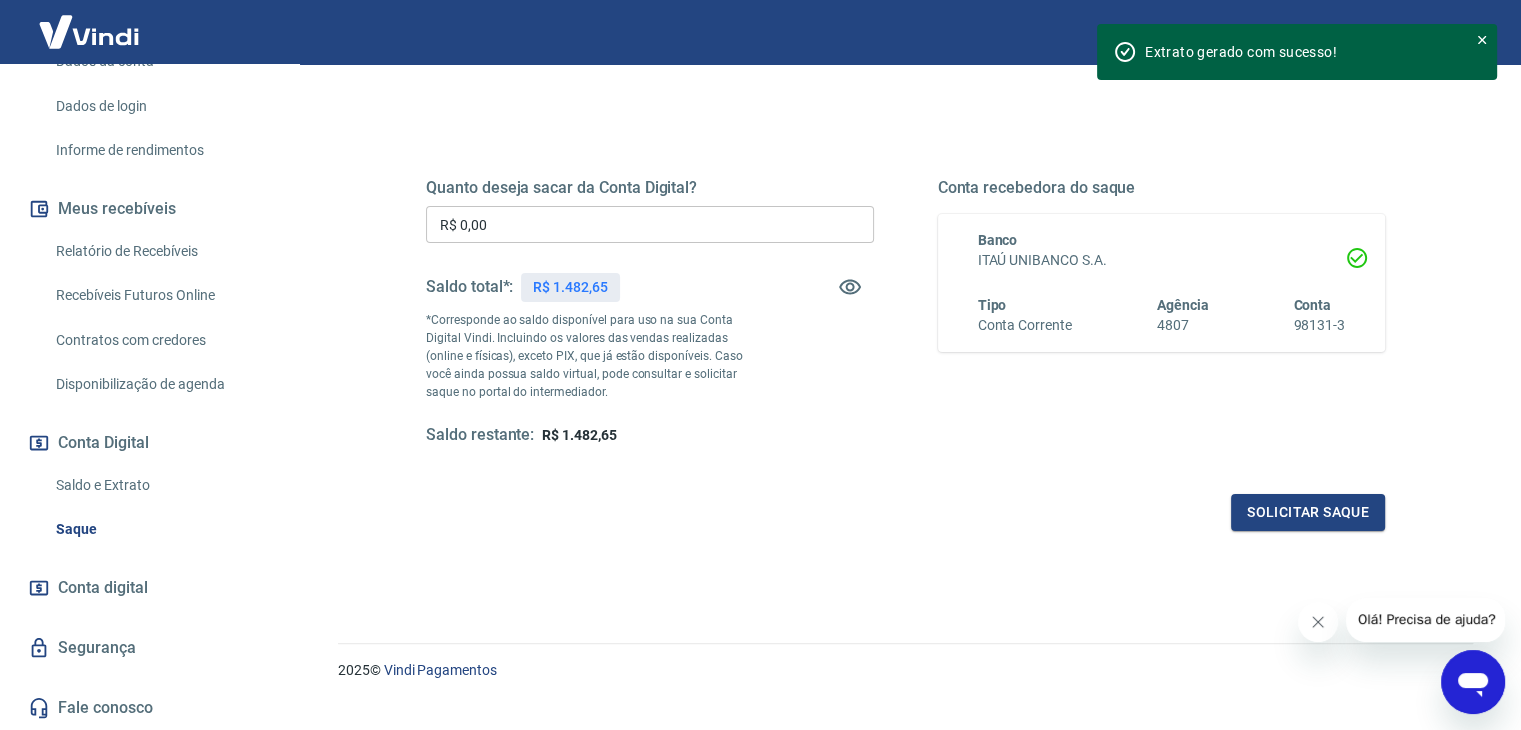 scroll, scrollTop: 258, scrollLeft: 0, axis: vertical 